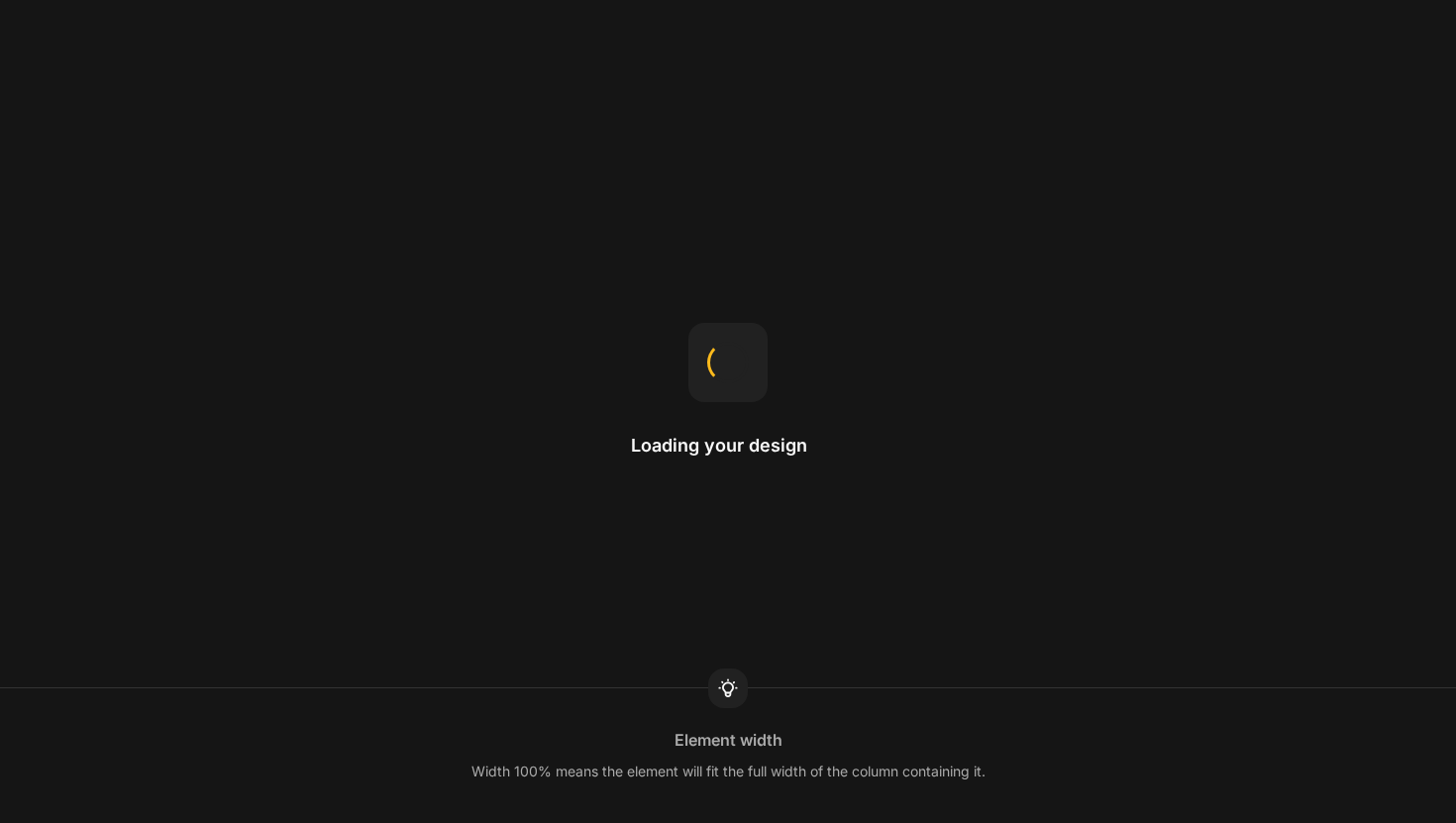 scroll, scrollTop: 0, scrollLeft: 0, axis: both 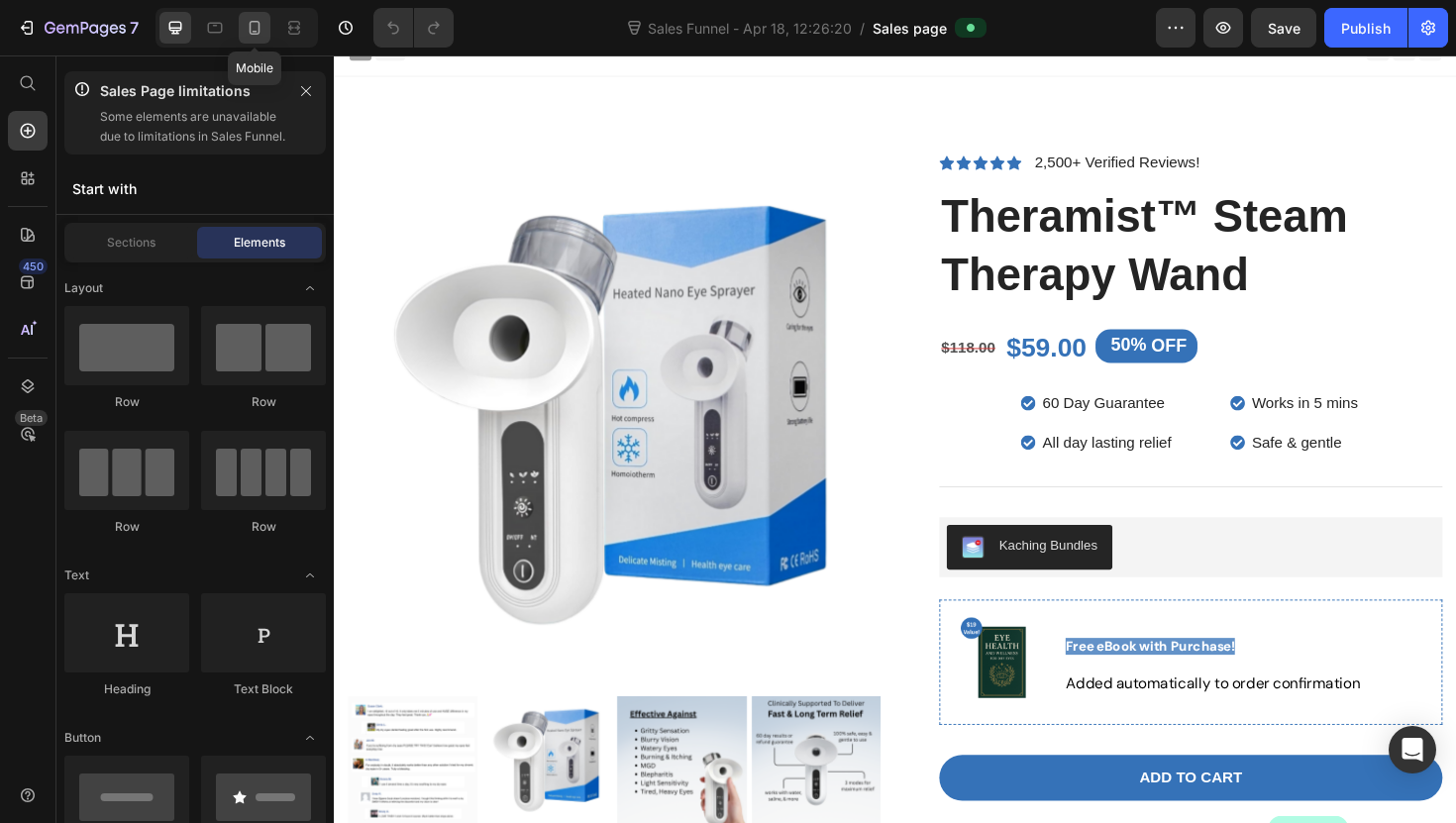 click 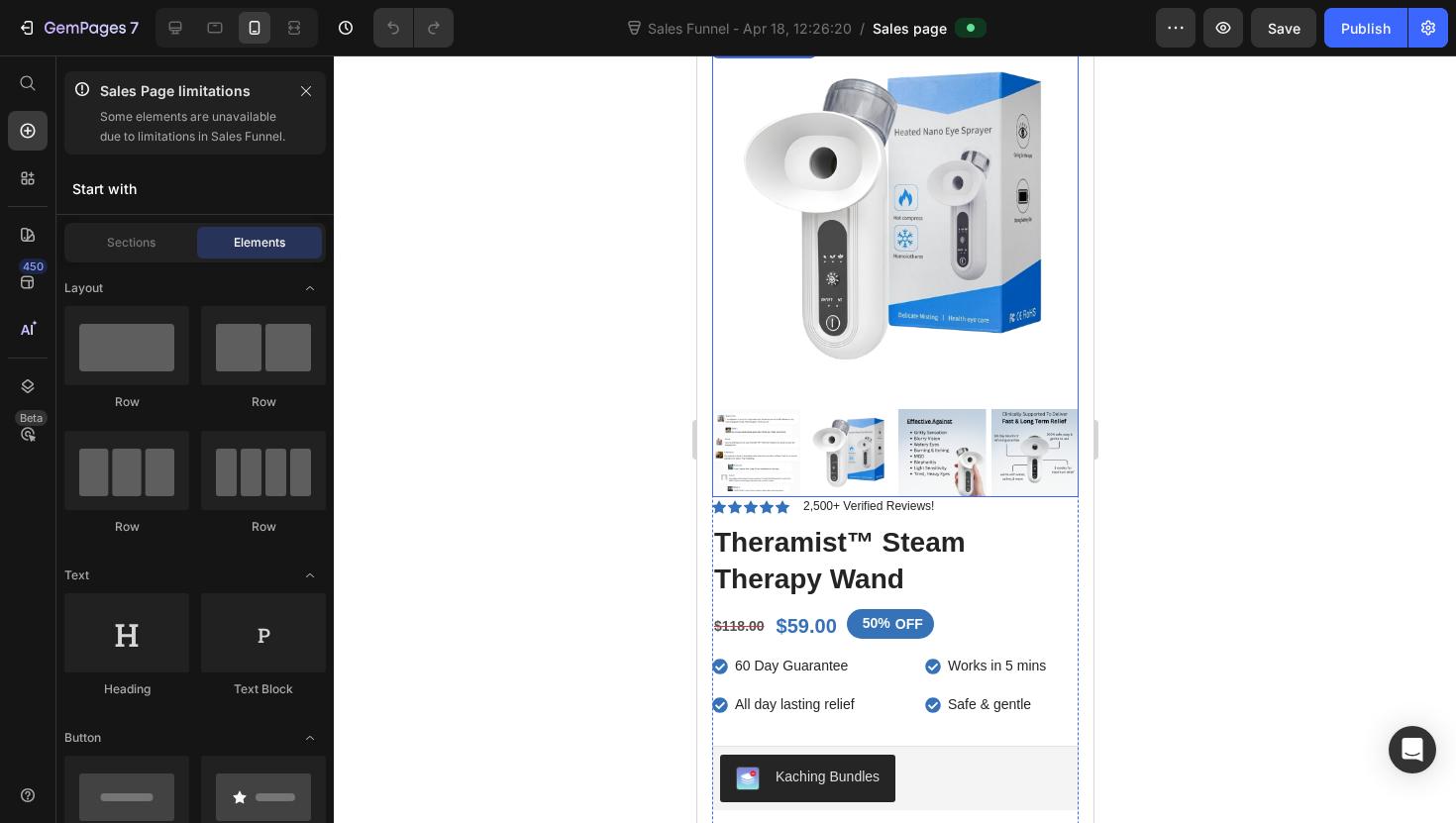 scroll, scrollTop: 0, scrollLeft: 0, axis: both 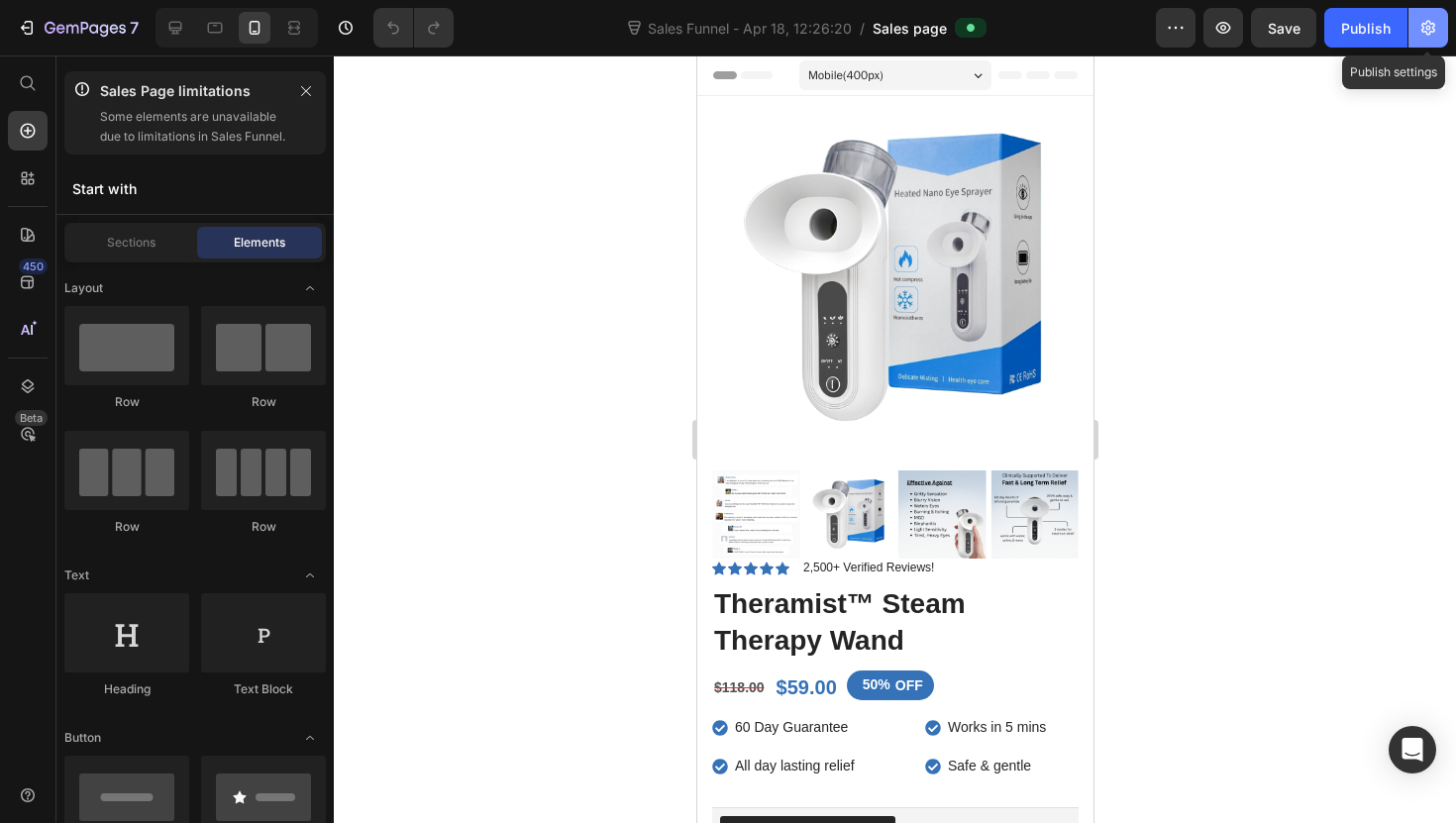 click 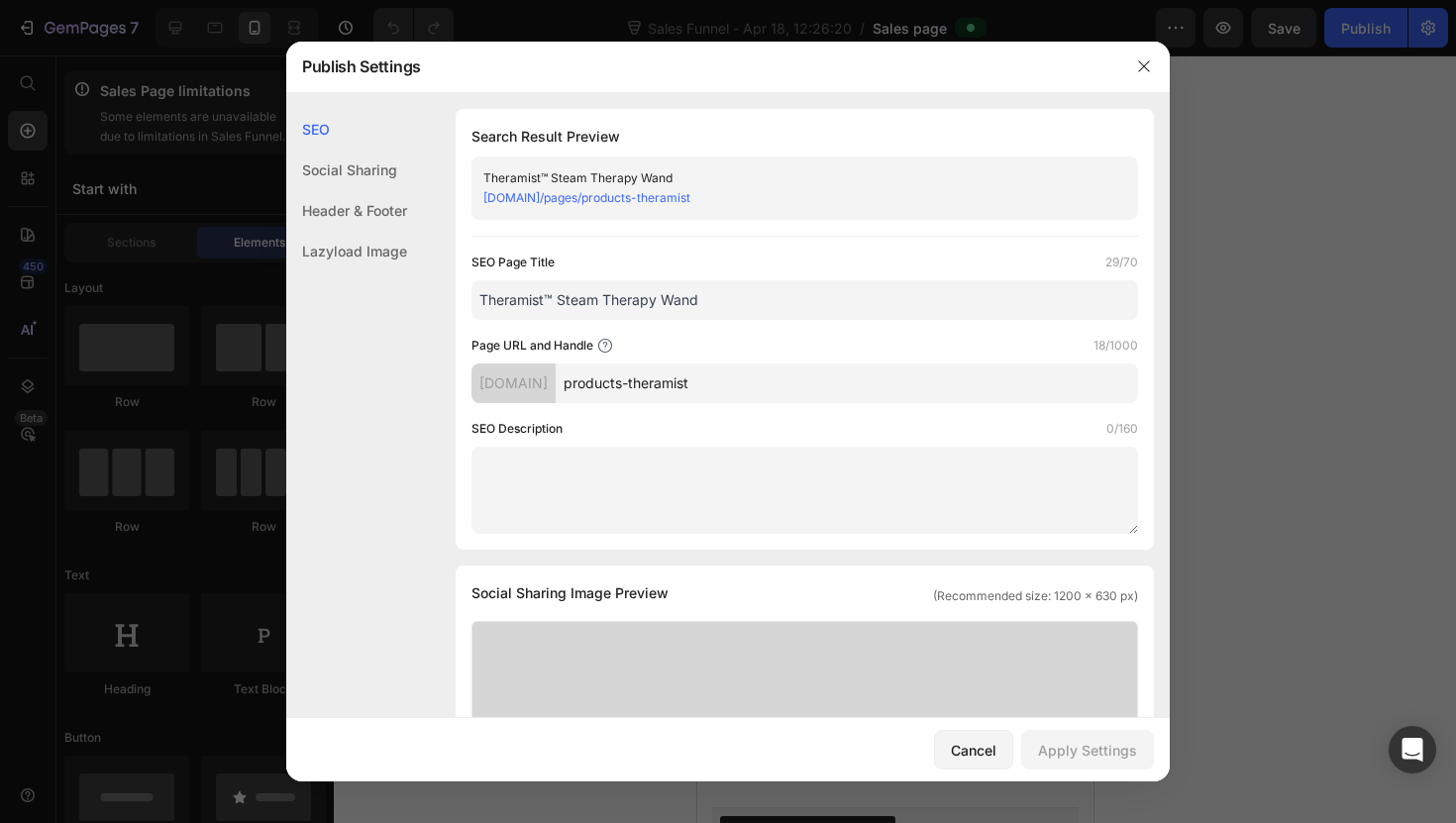 click on "[DOMAIN]/pages/products-theramist" at bounding box center (586, 197) 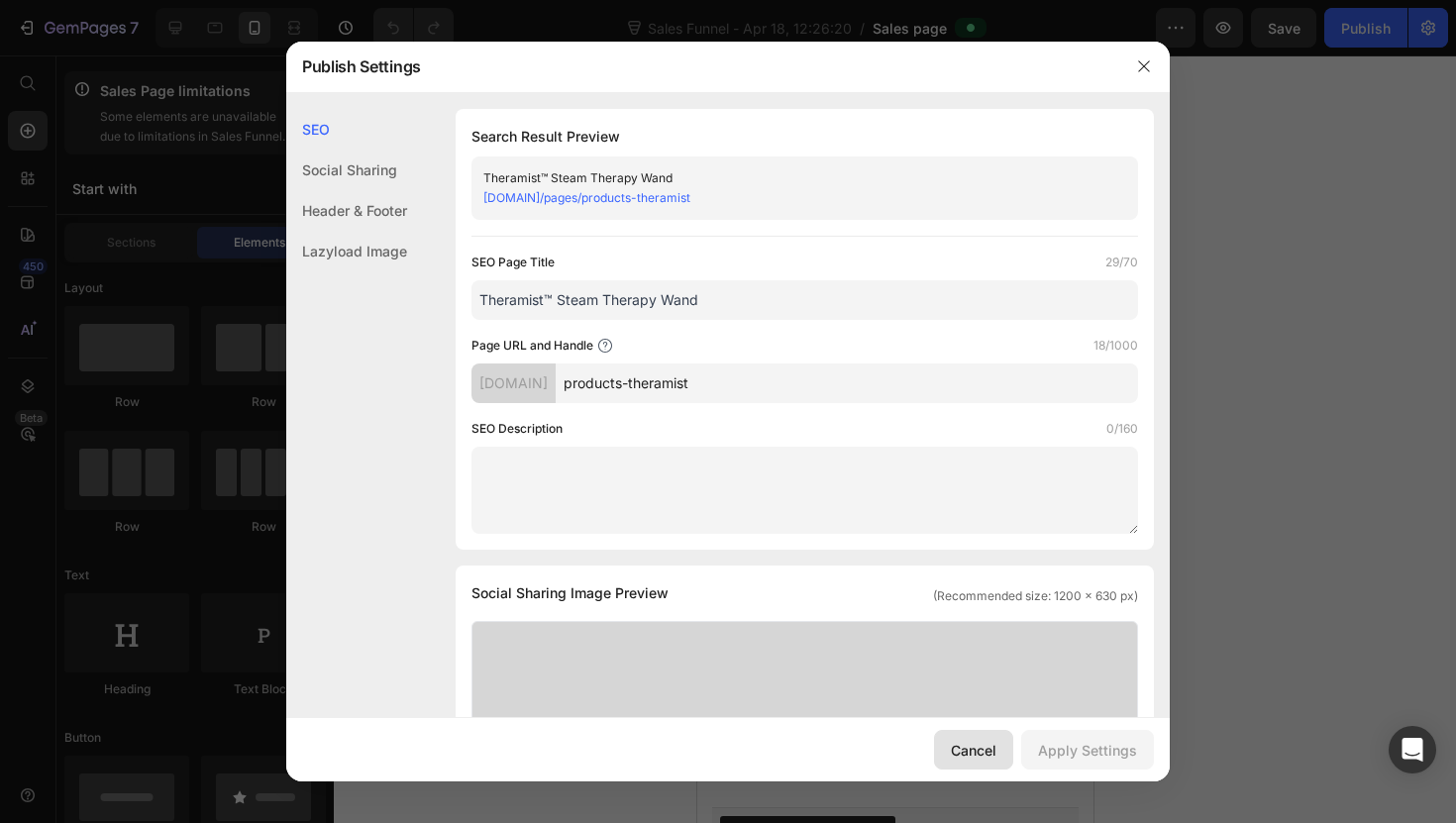 click on "Cancel" 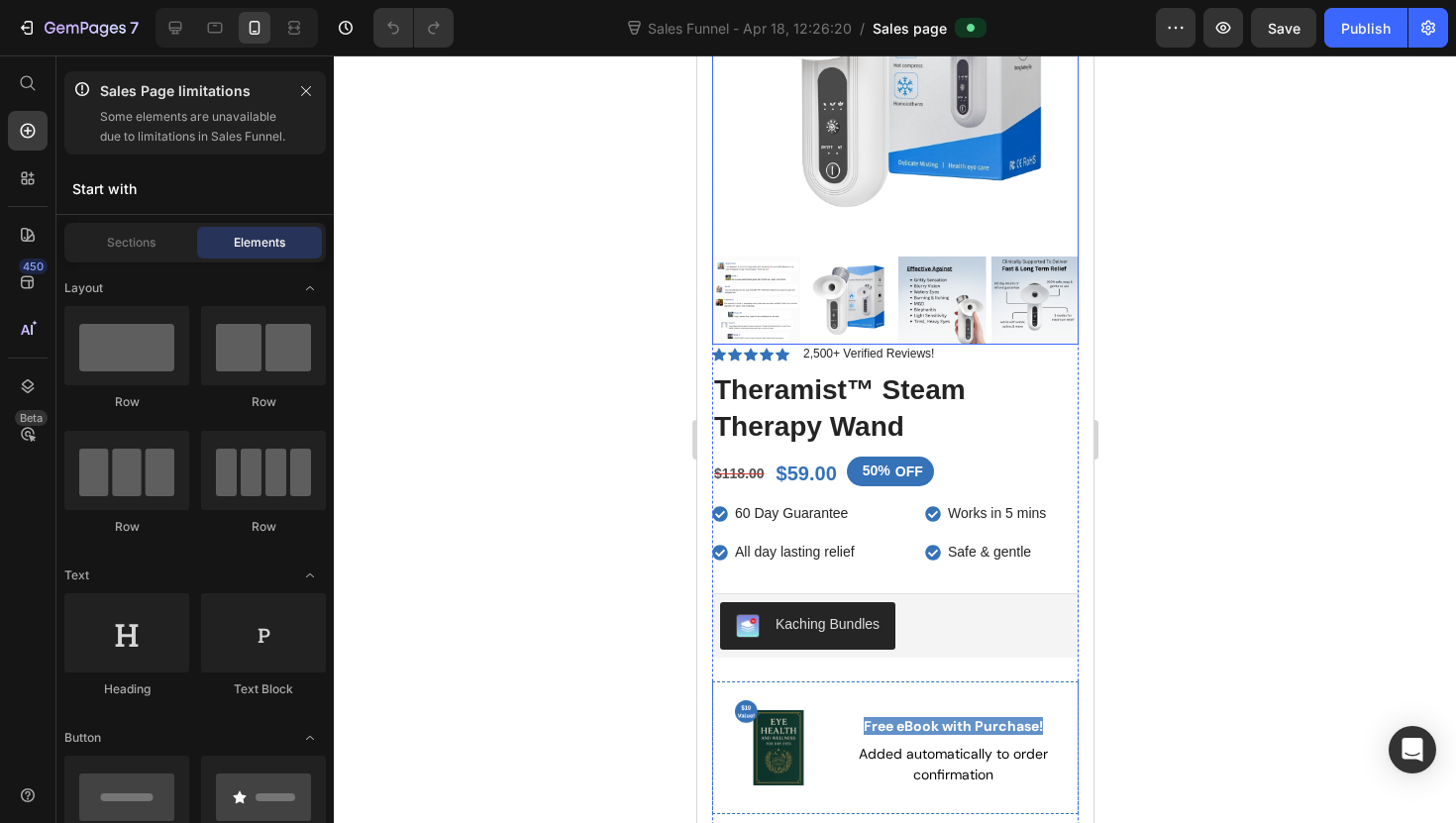 scroll, scrollTop: 233, scrollLeft: 0, axis: vertical 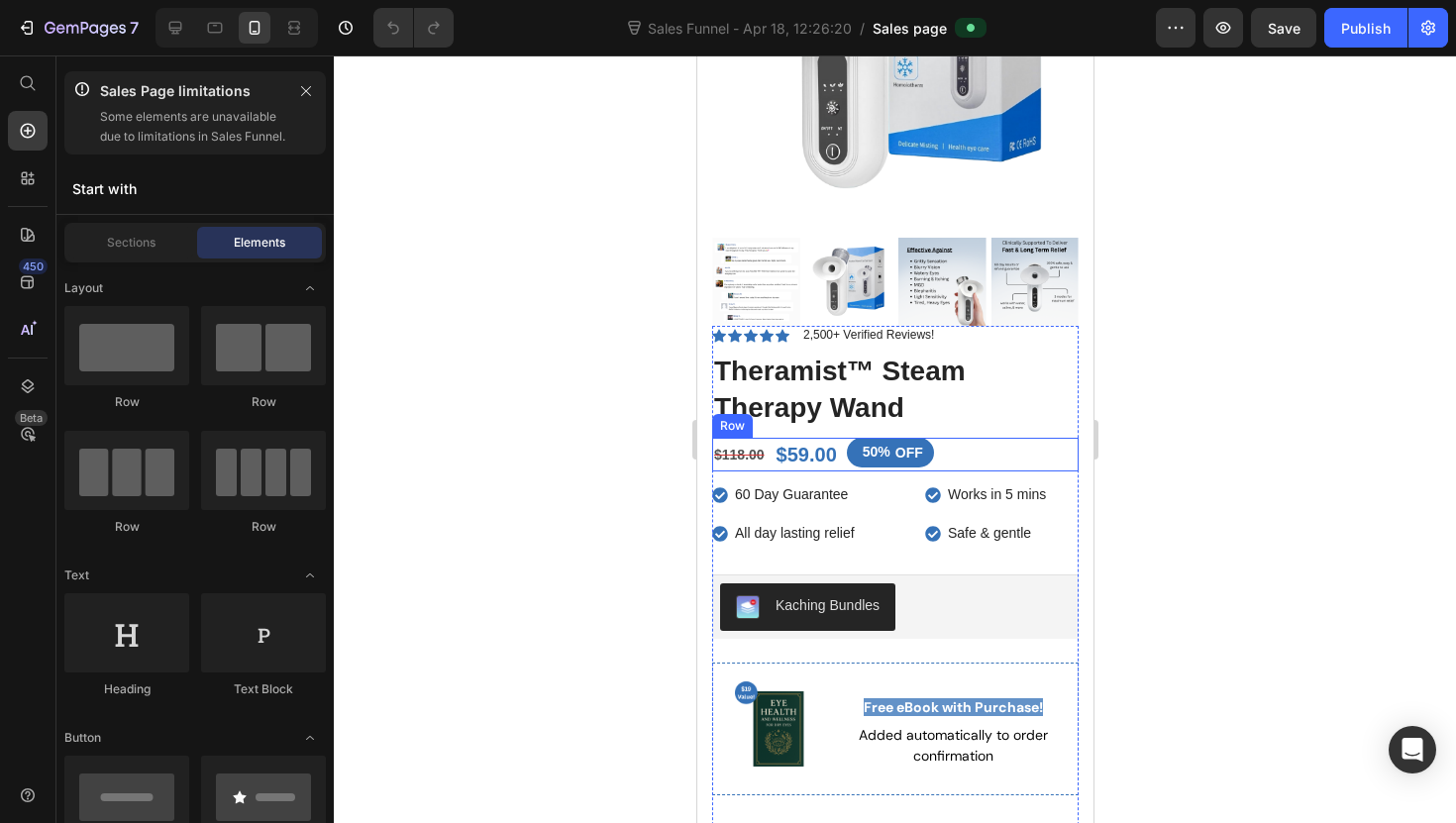click on "$118.00 Product Price $59.00 Product Price 50% OFF Discount Tag Row" at bounding box center (894, 455) 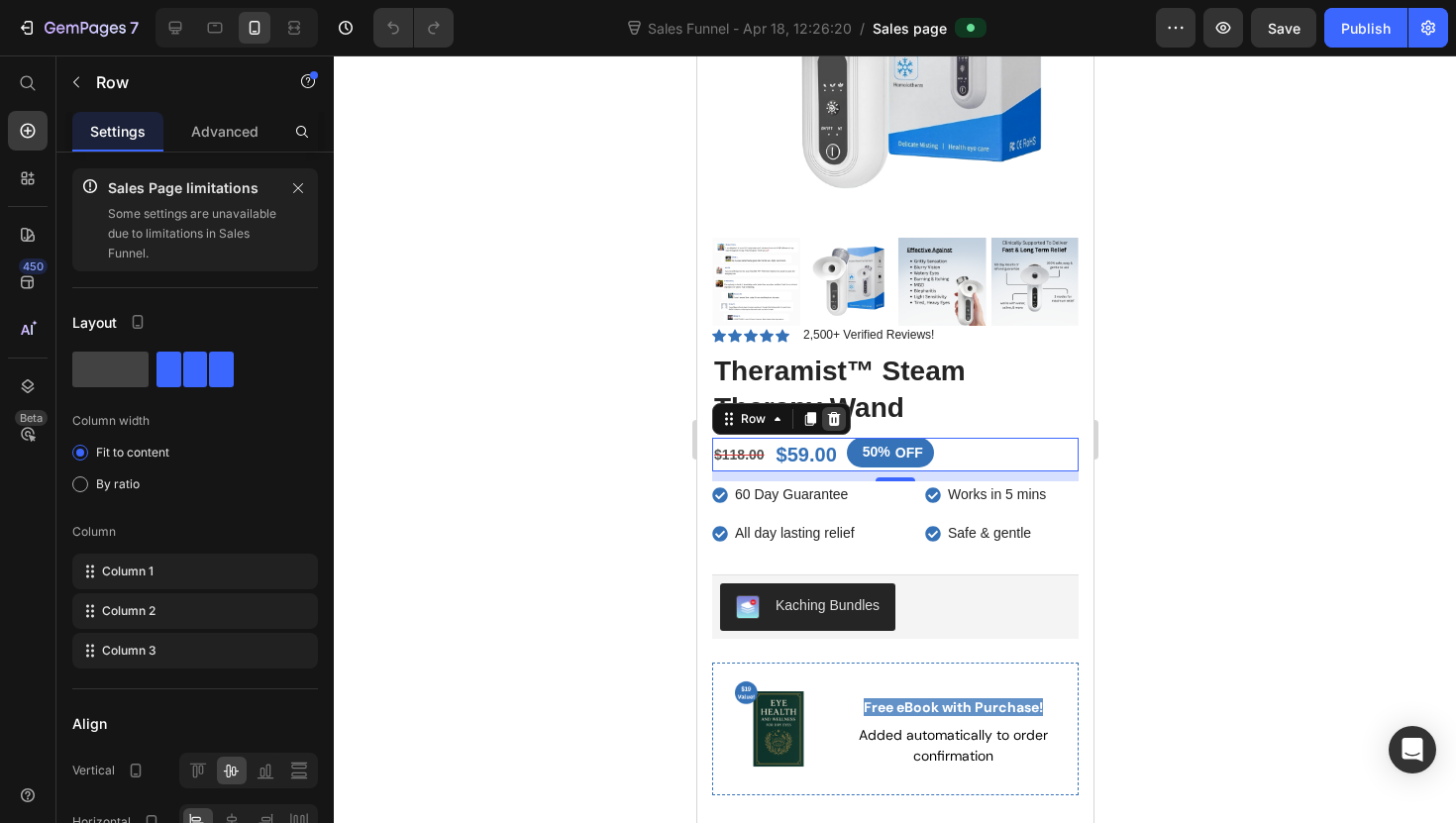 click 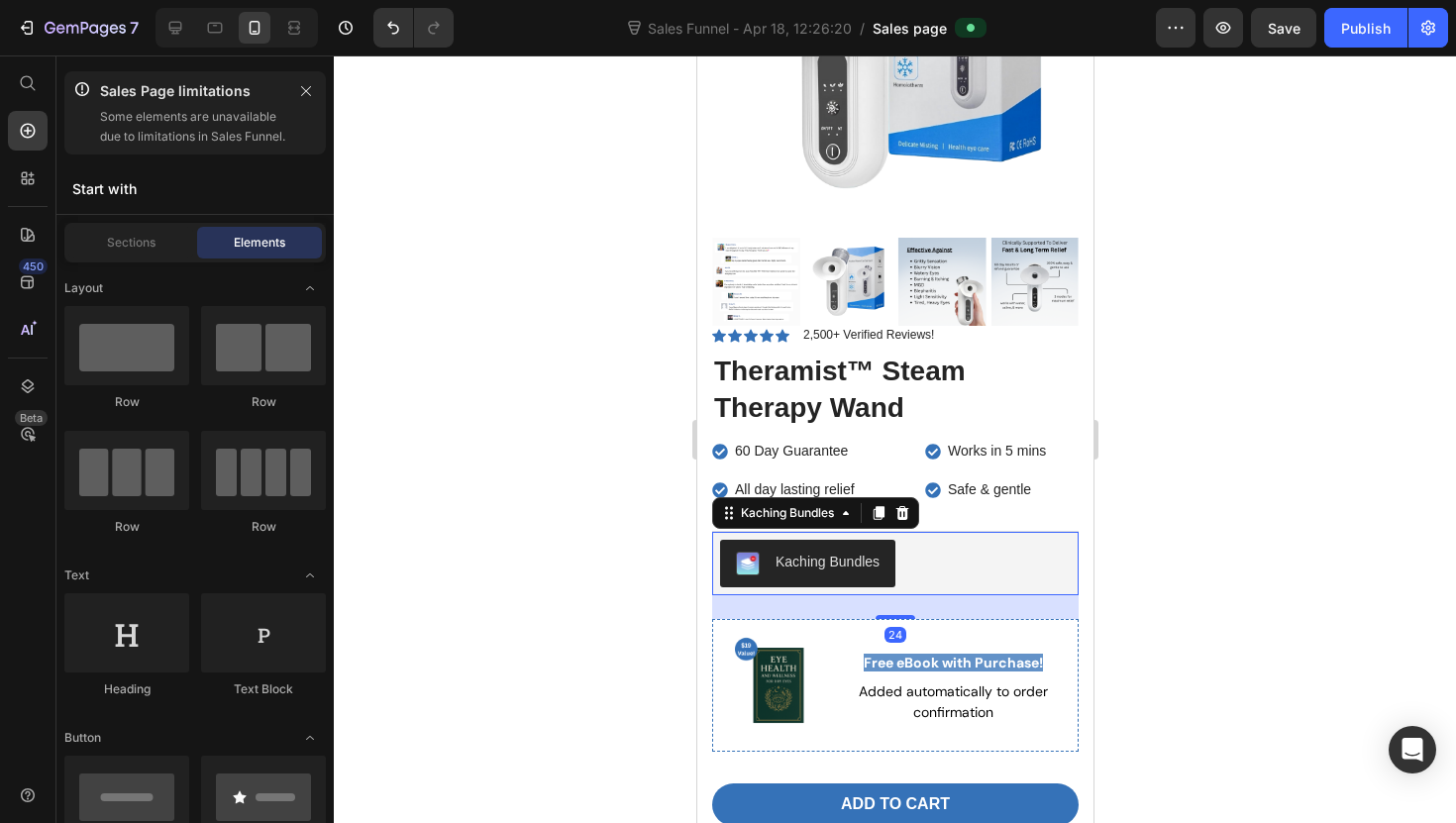 click on "Kaching Bundles" at bounding box center (806, 564) 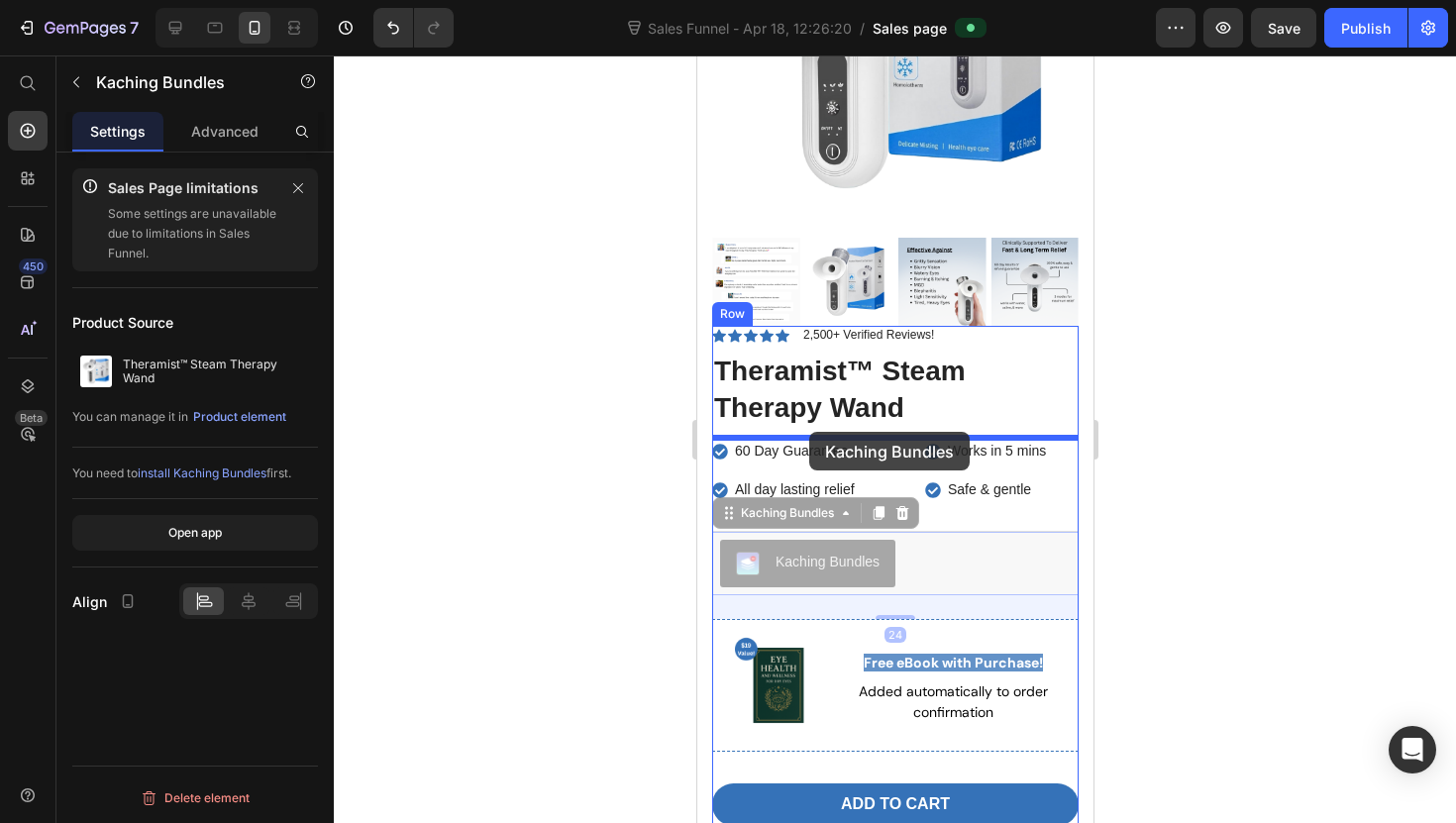 drag, startPoint x: 722, startPoint y: 513, endPoint x: 808, endPoint y: 432, distance: 118.13975 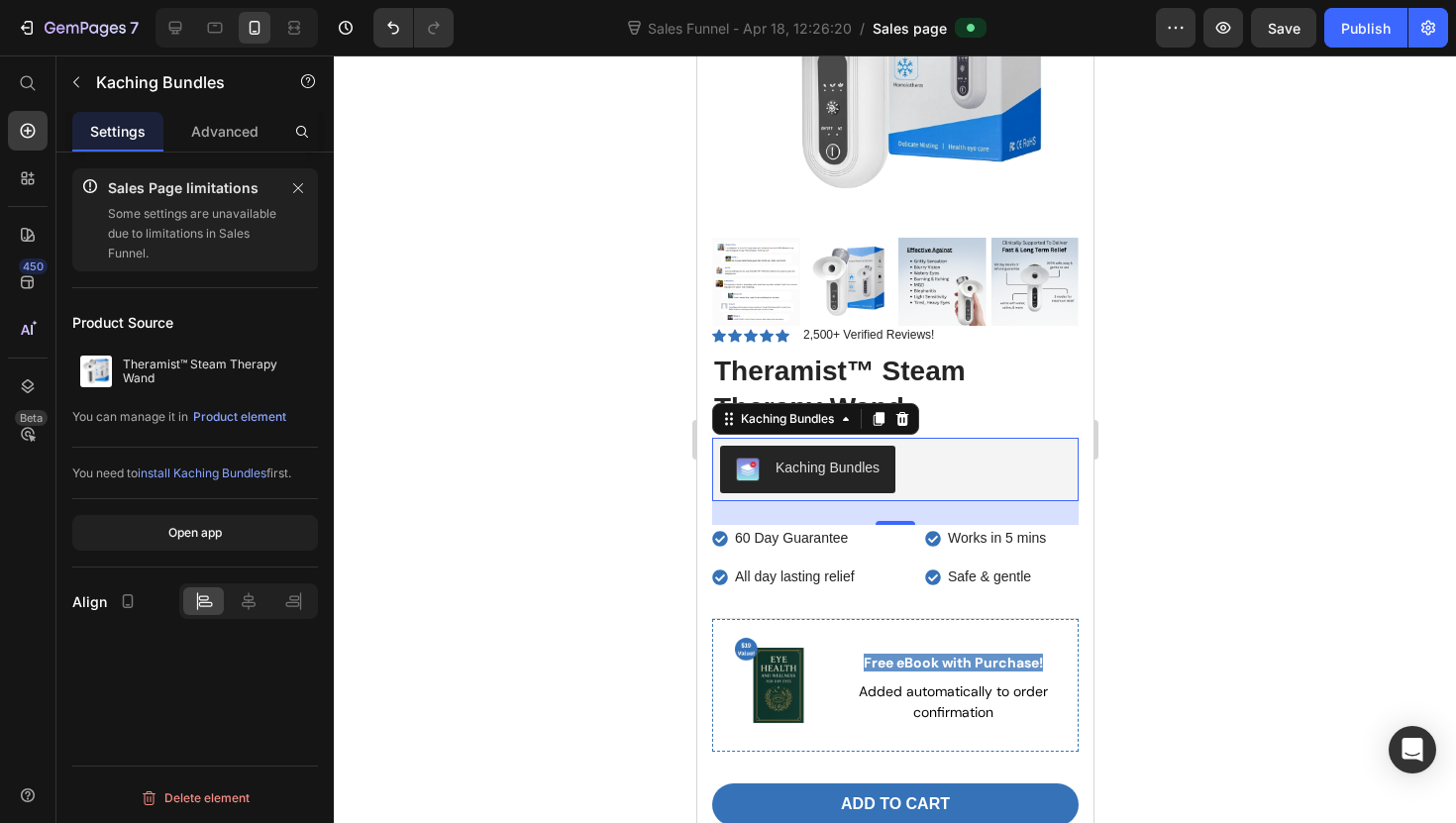 click 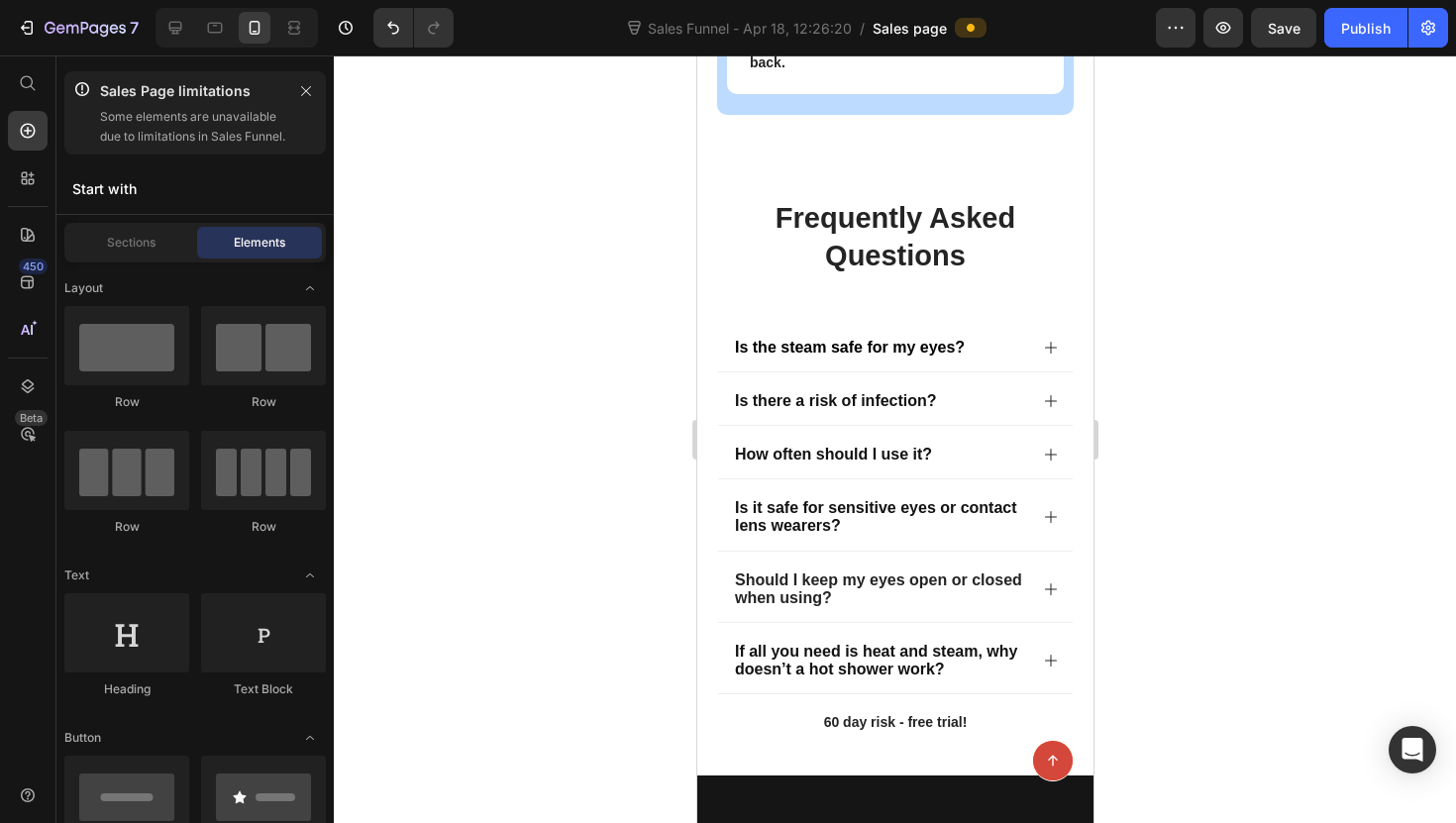 scroll, scrollTop: 6270, scrollLeft: 0, axis: vertical 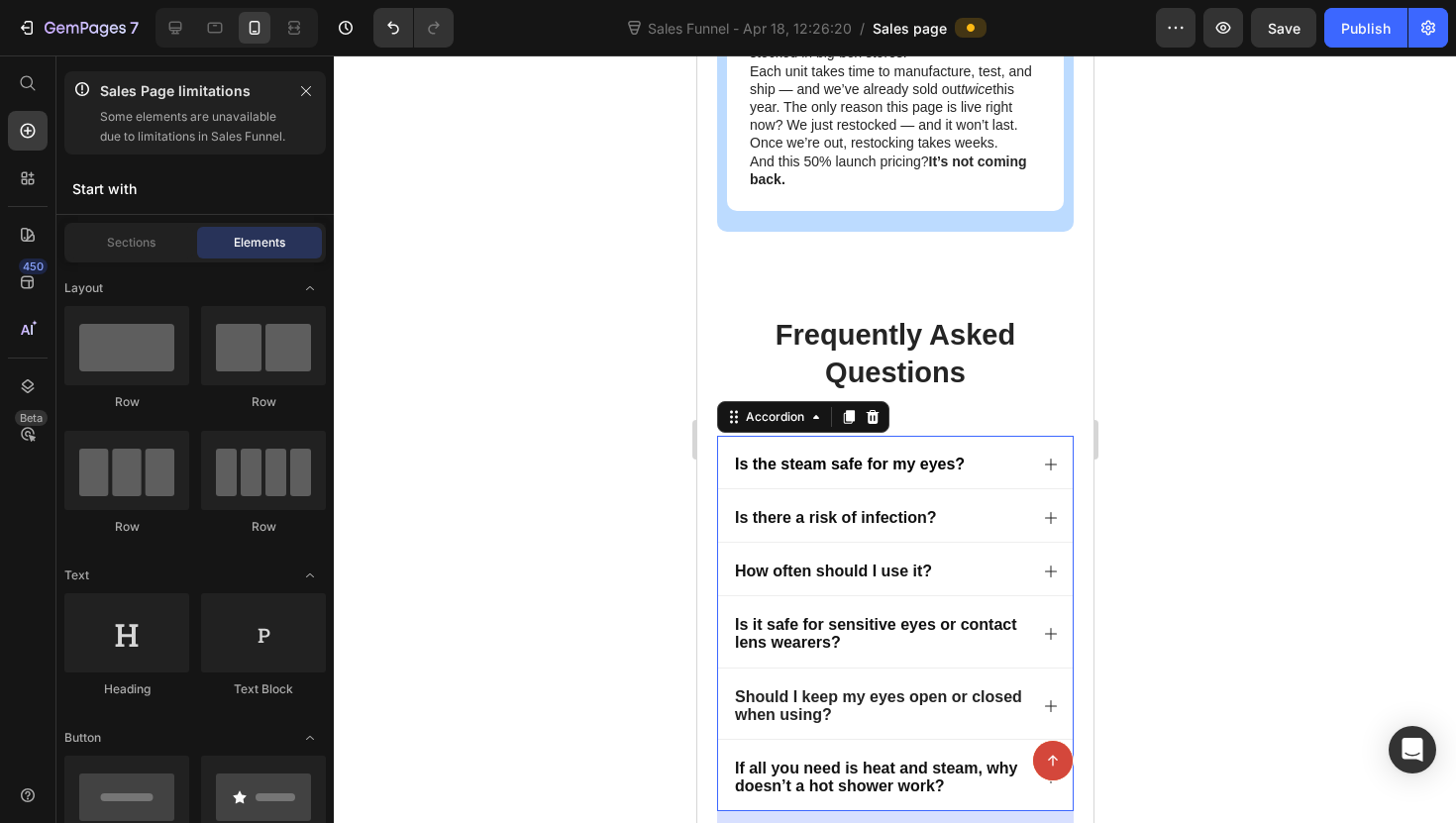 click on "Is the steam safe for my eyes?" at bounding box center (894, 462) 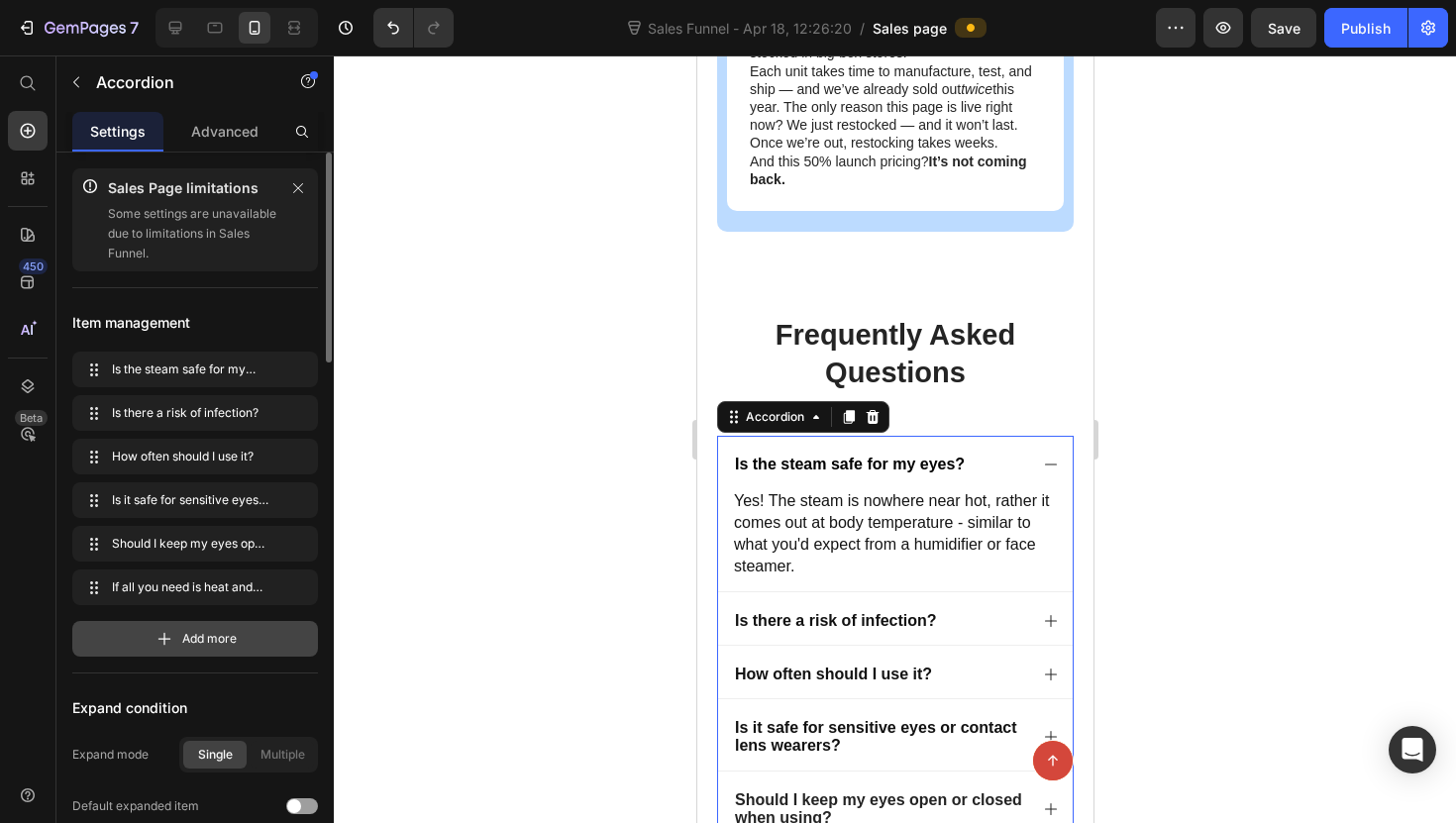 click on "Add more" at bounding box center (209, 639) 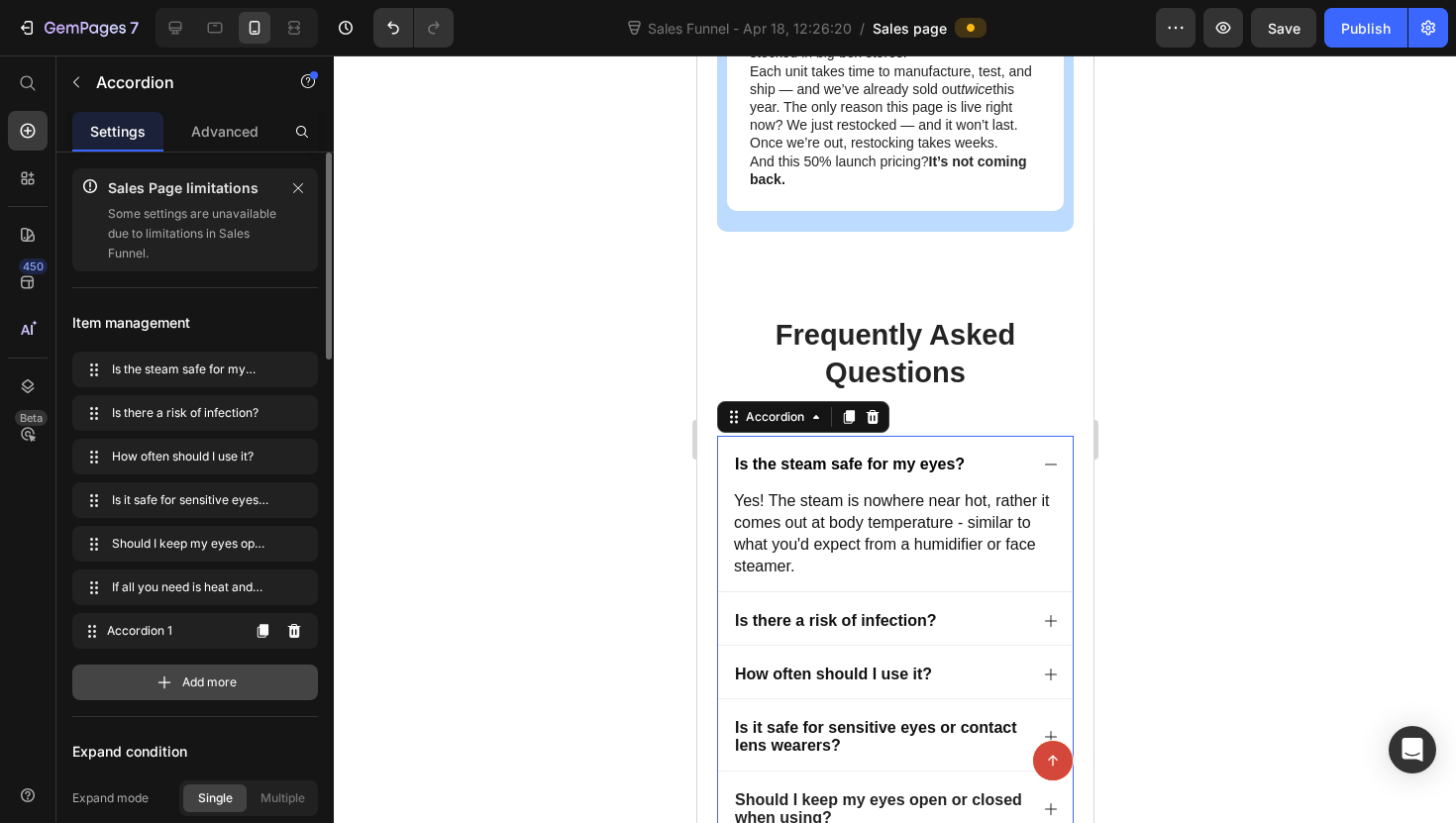 click on "Accordion 1 Accordion 1" at bounding box center (159, 631) 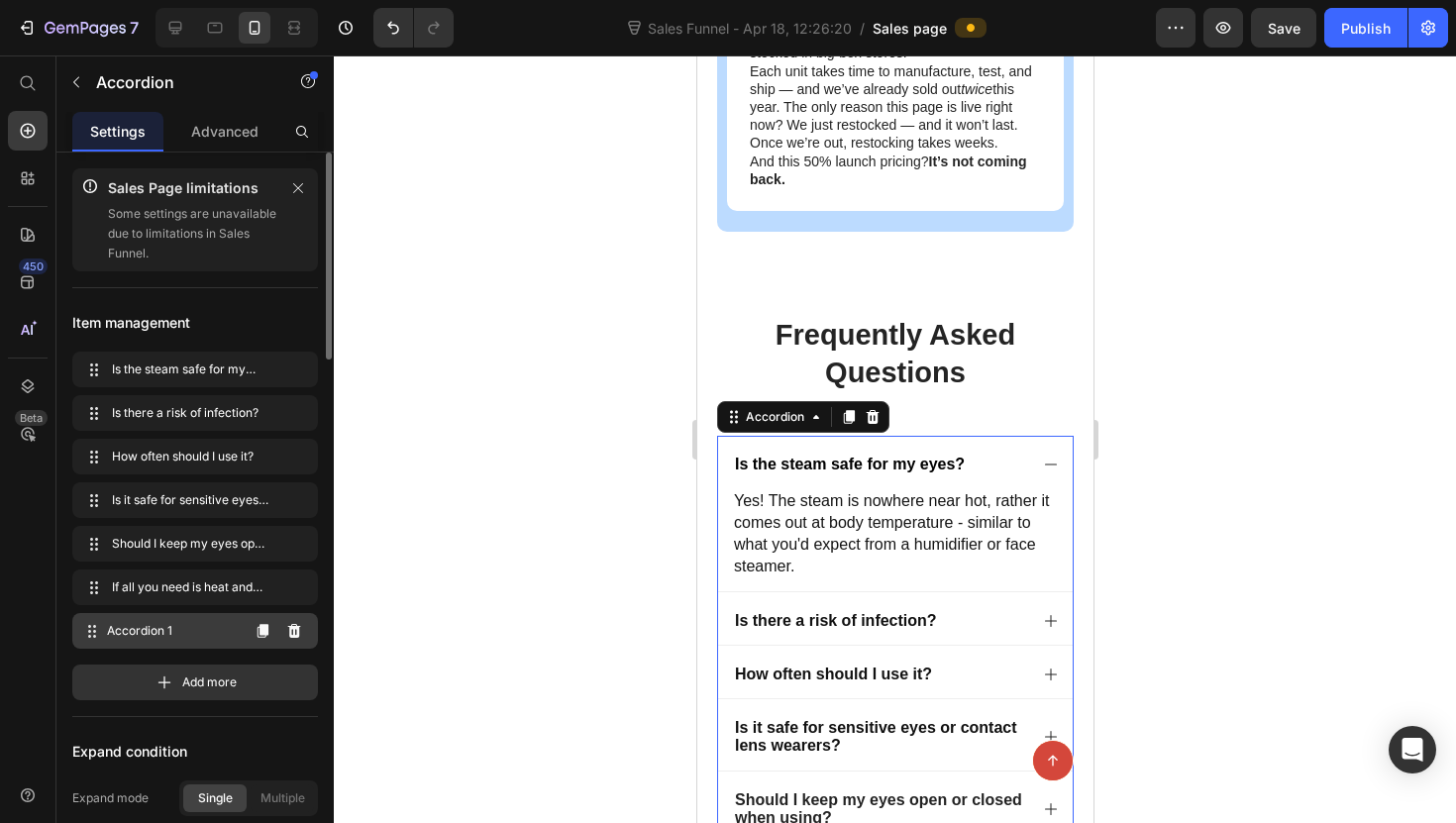 click on "Accordion 1" at bounding box center (172, 631) 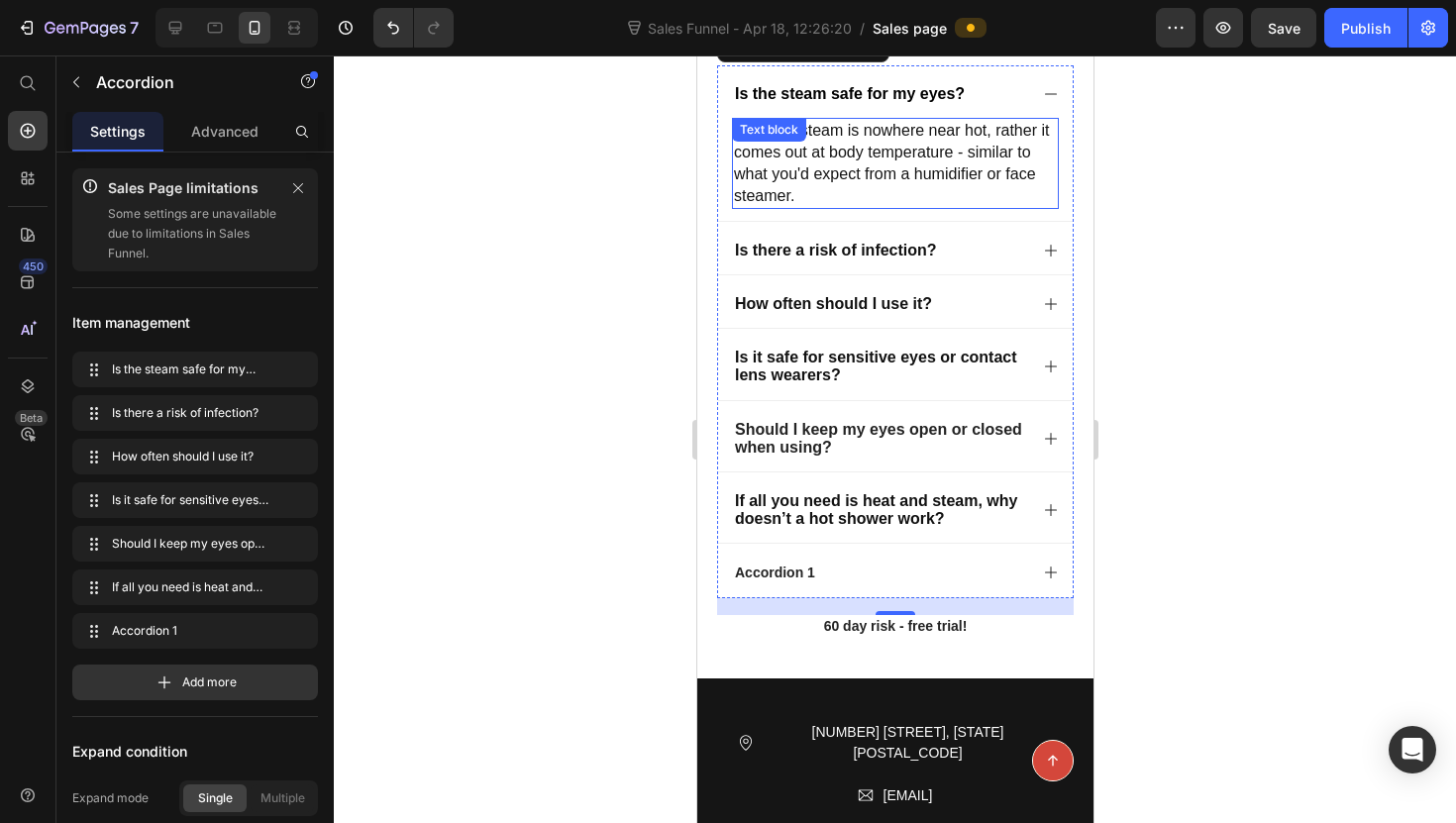 scroll, scrollTop: 6875, scrollLeft: 0, axis: vertical 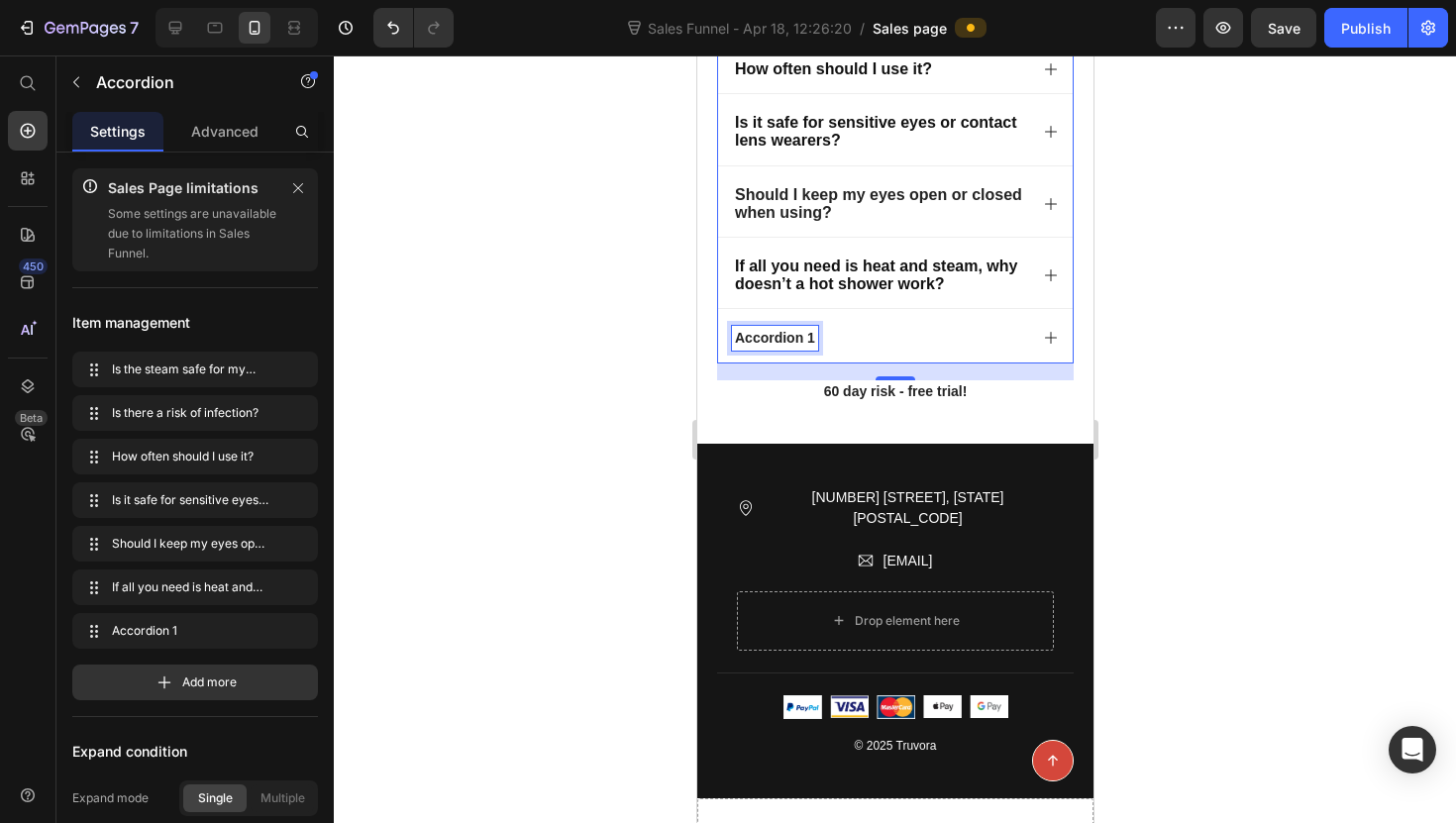 click on "Accordion 1" at bounding box center (774, 338) 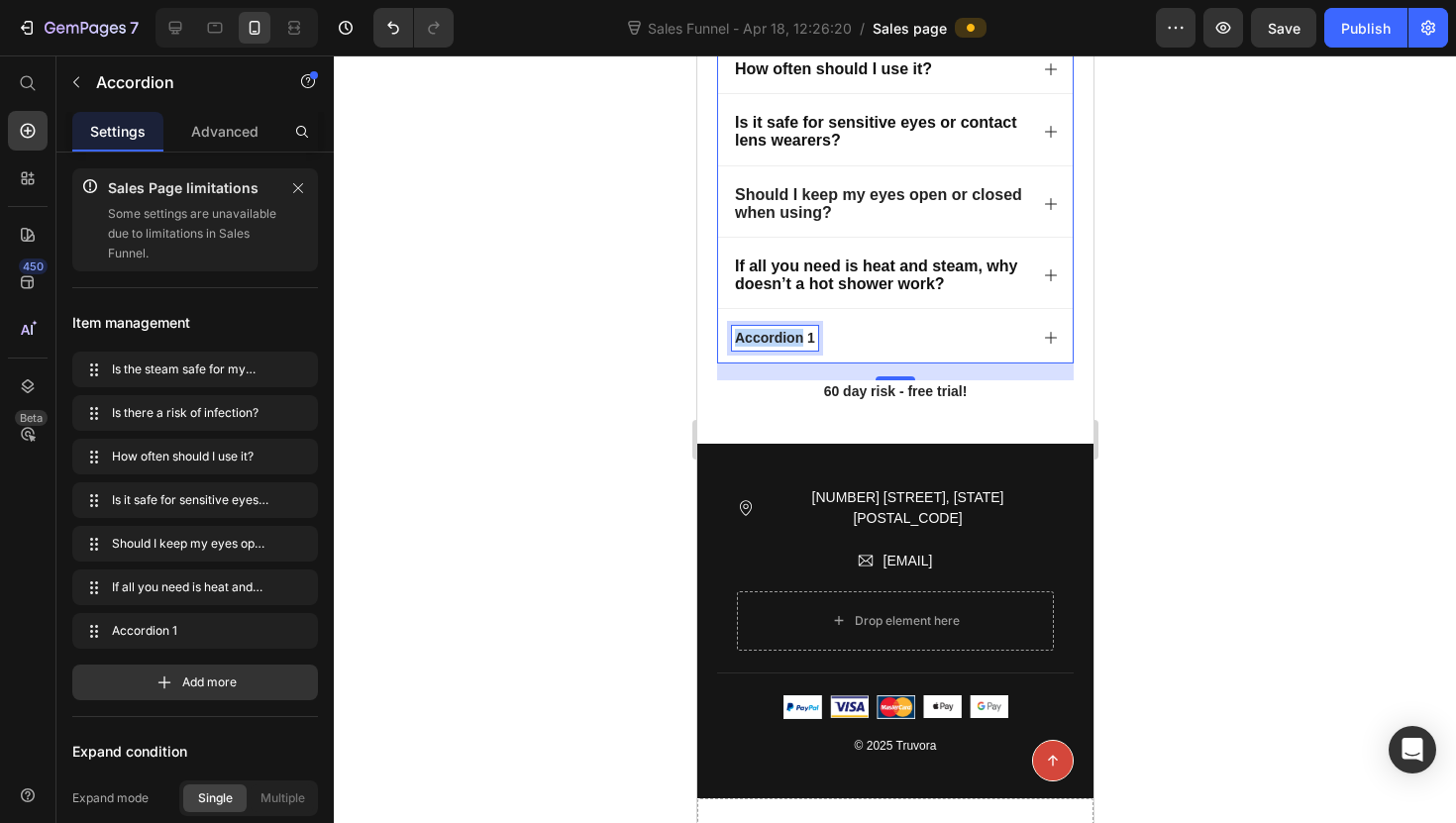 click on "Accordion 1" at bounding box center [774, 338] 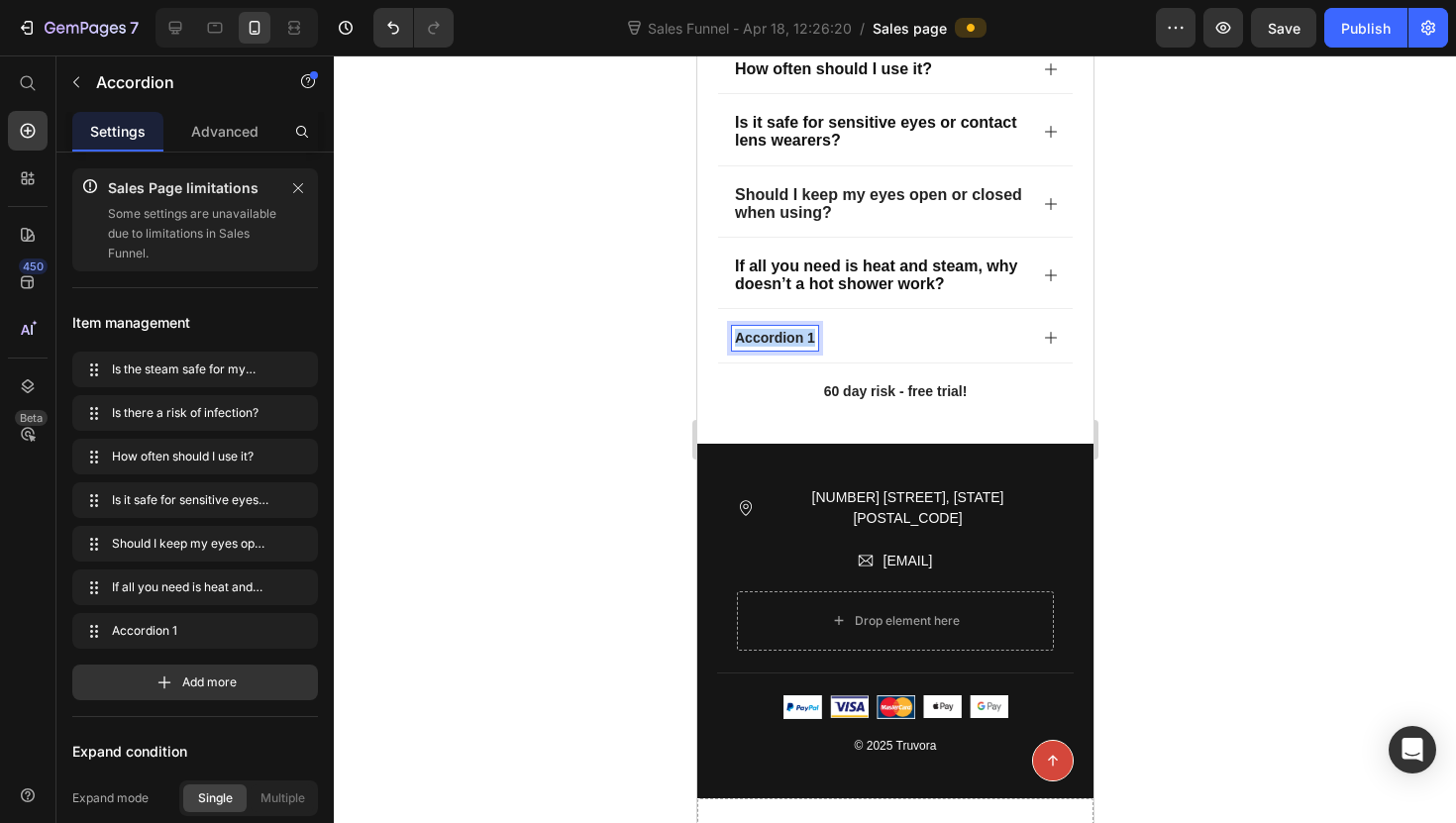 click on "Accordion 1" at bounding box center (774, 338) 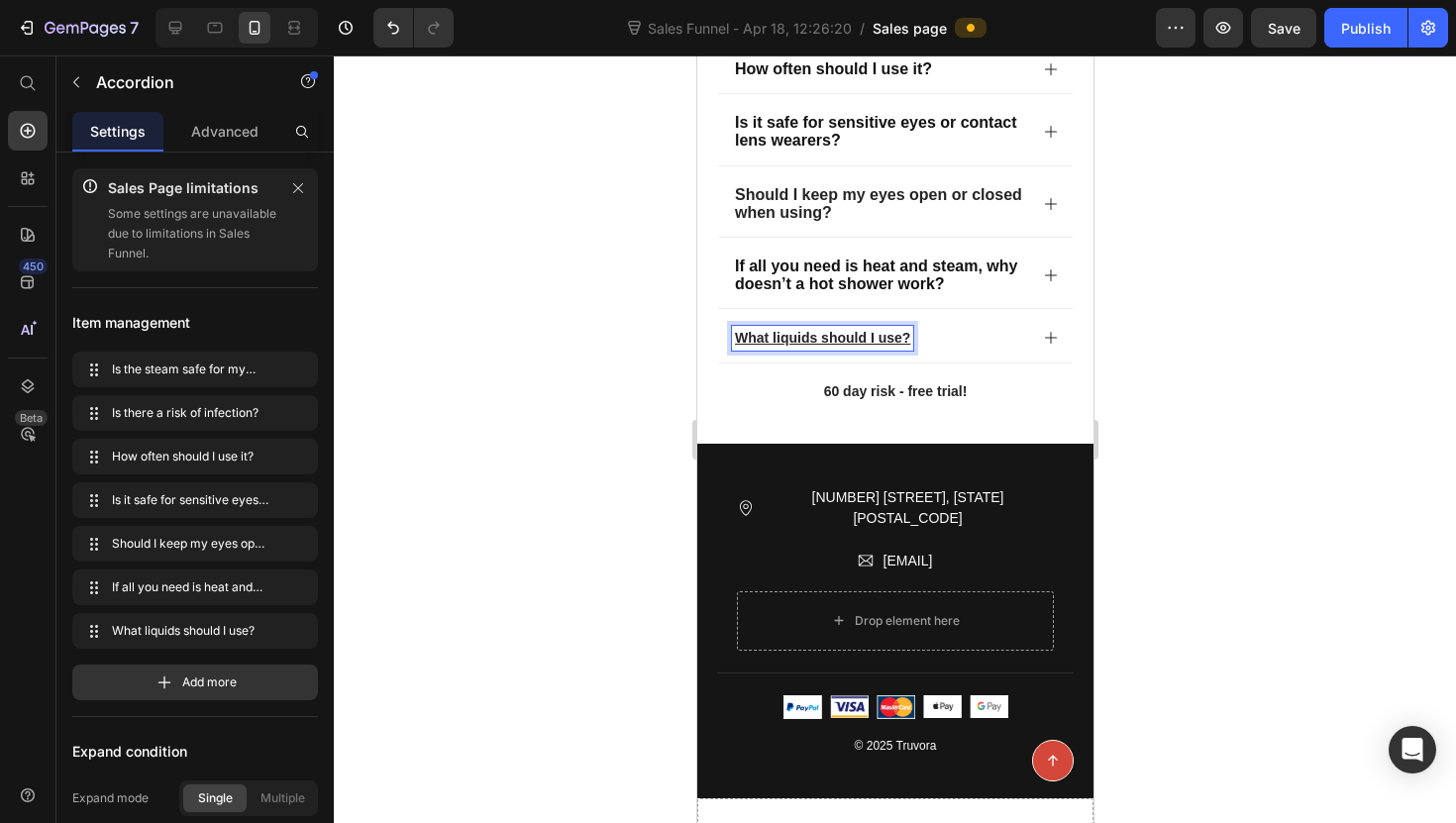 click on "What liquids should I use?" at bounding box center (821, 338) 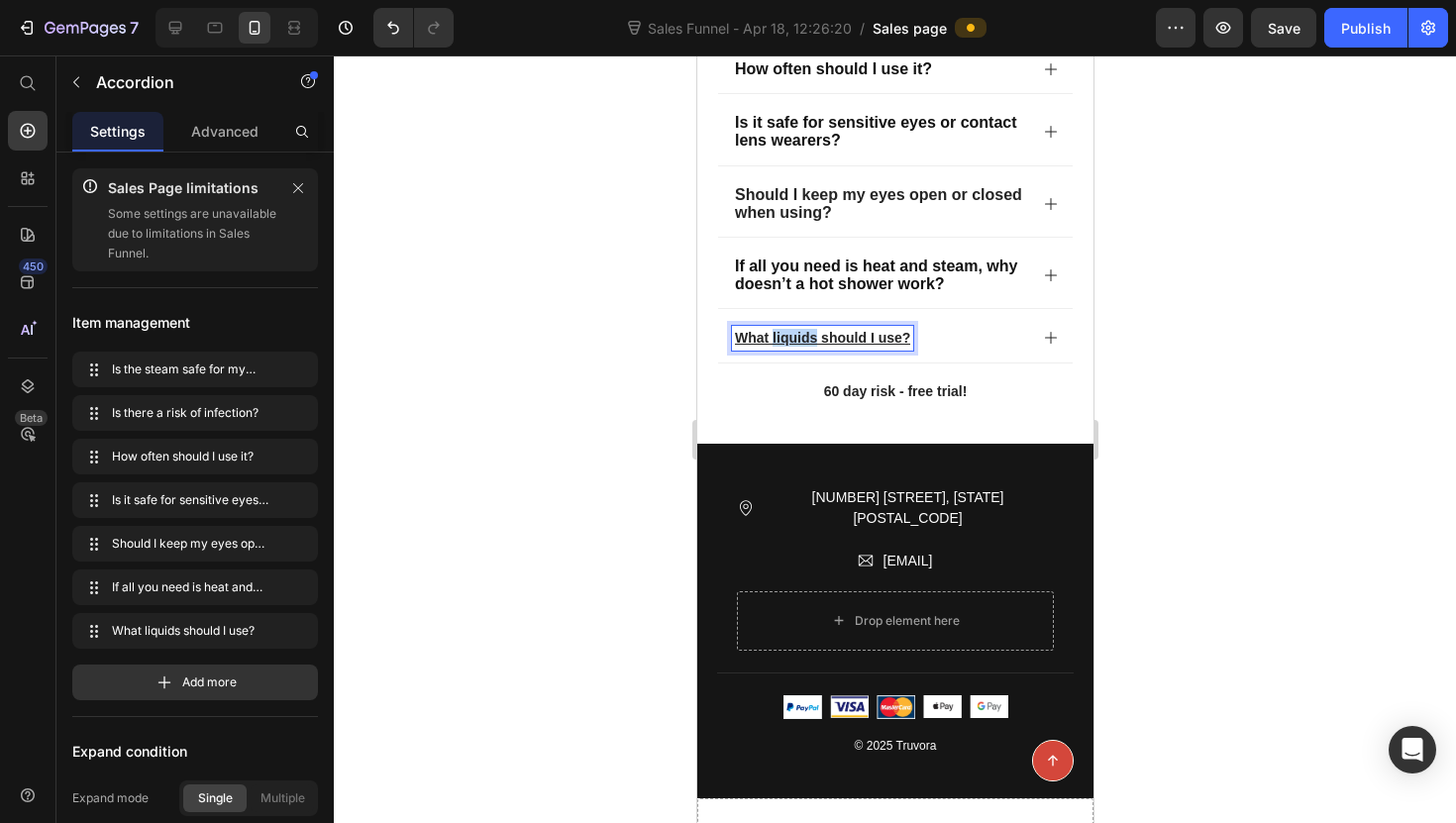 click on "What liquids should I use?" at bounding box center (821, 338) 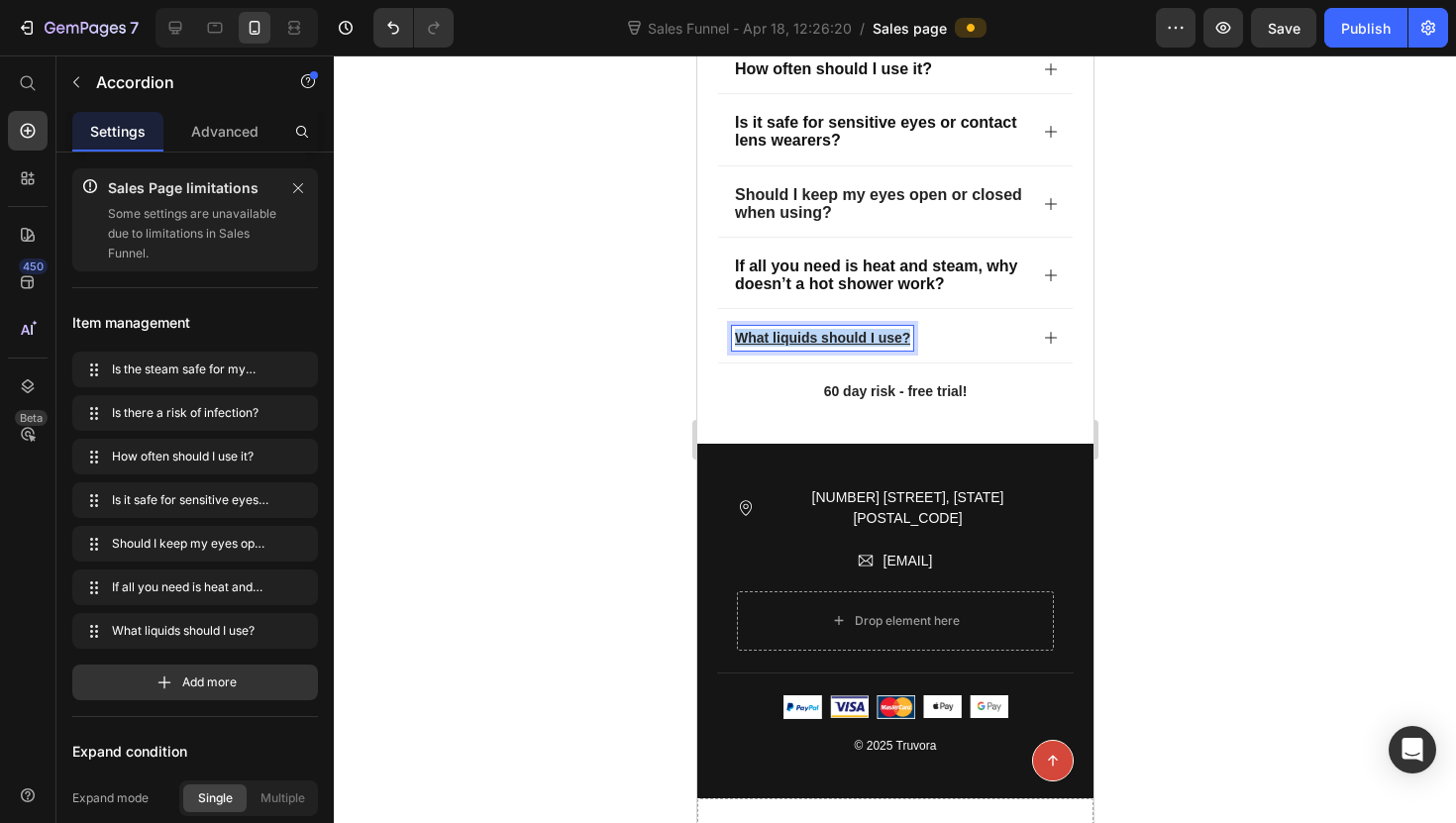 click on "What liquids should I use?" at bounding box center [821, 338] 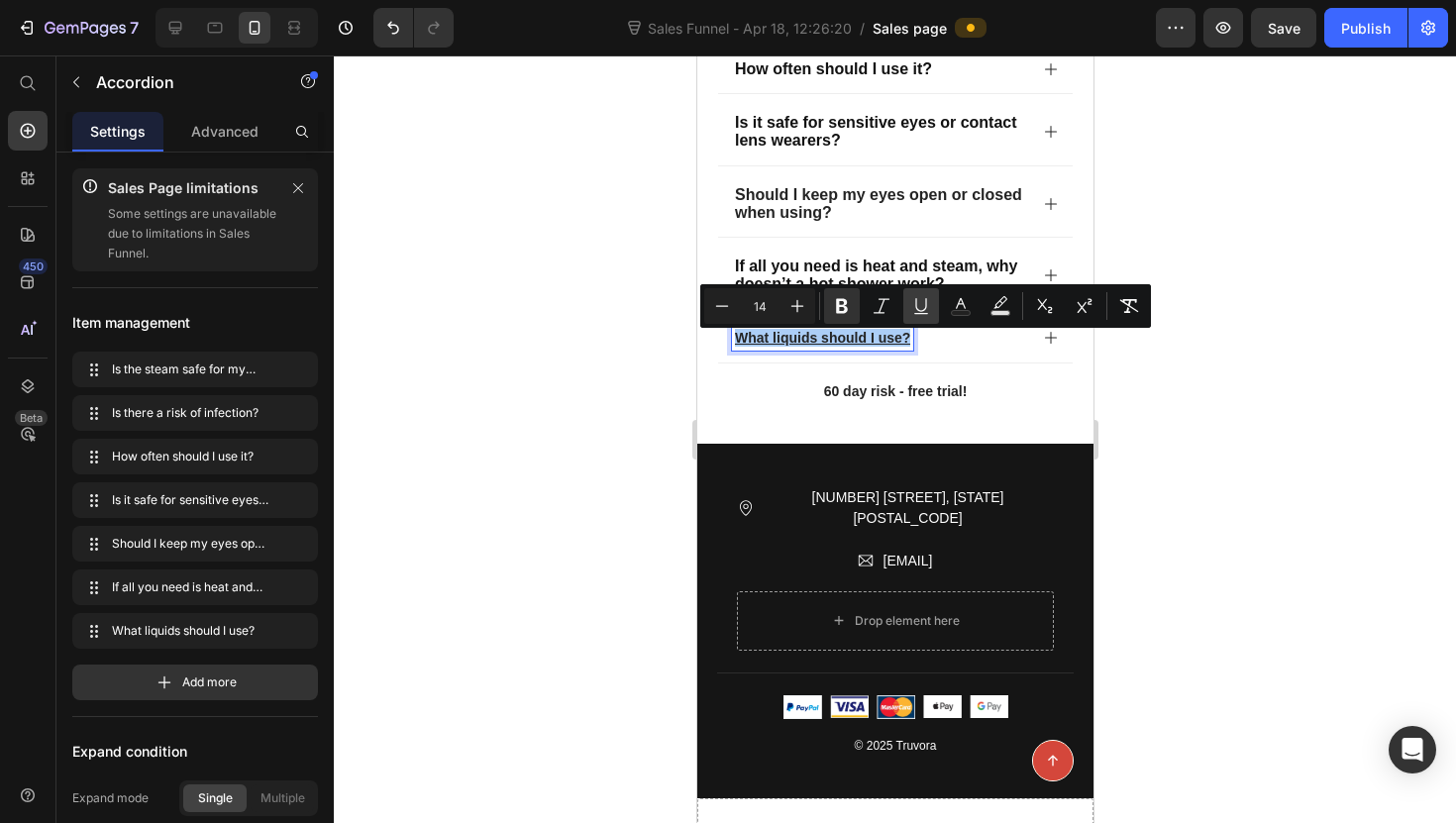 click 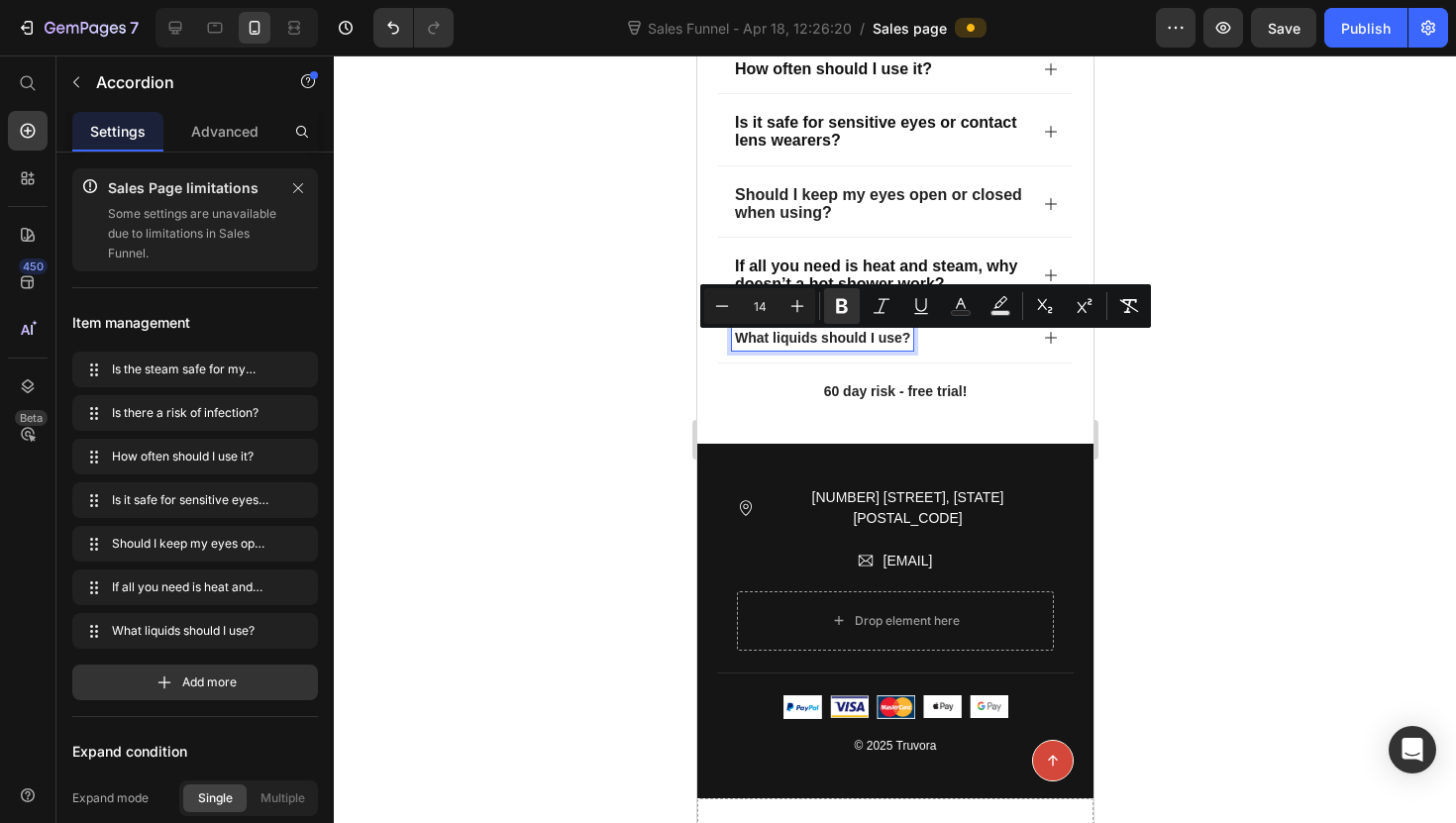 type on "16" 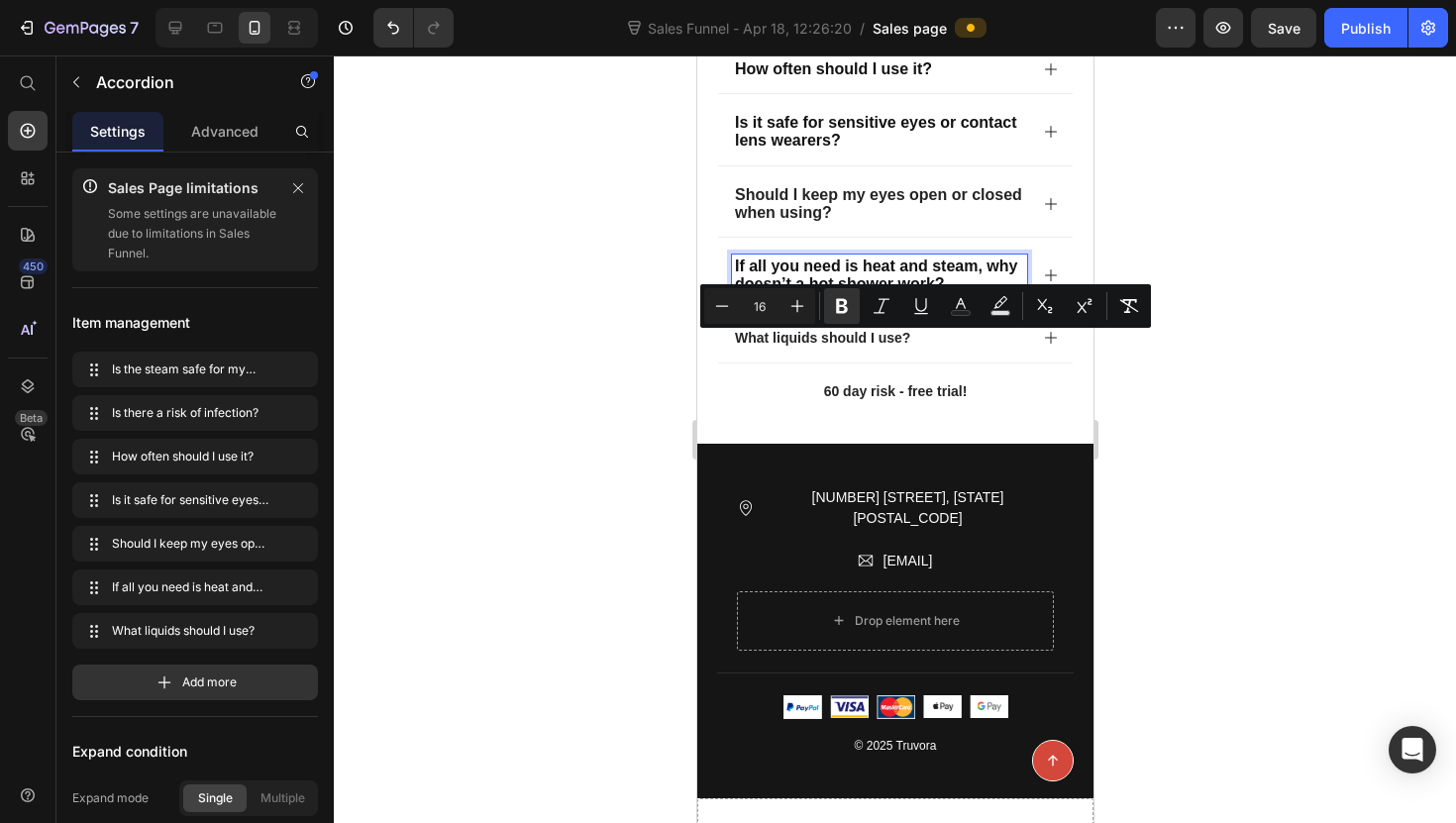 click on "If all you need is heat and steam, why doesn’t a hot shower work?" at bounding box center (875, 274) 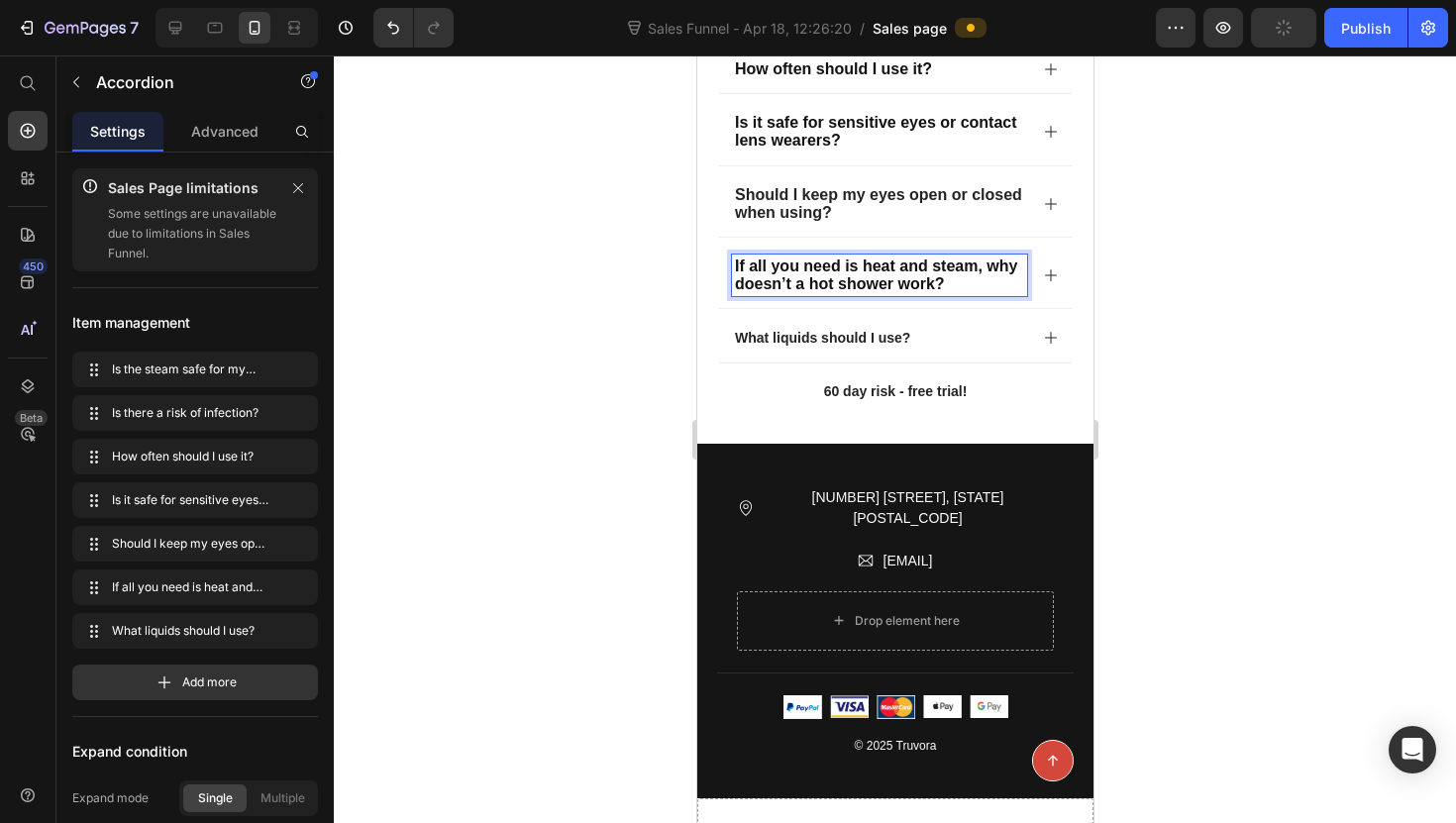 click on "What liquids should I use?" at bounding box center [821, 338] 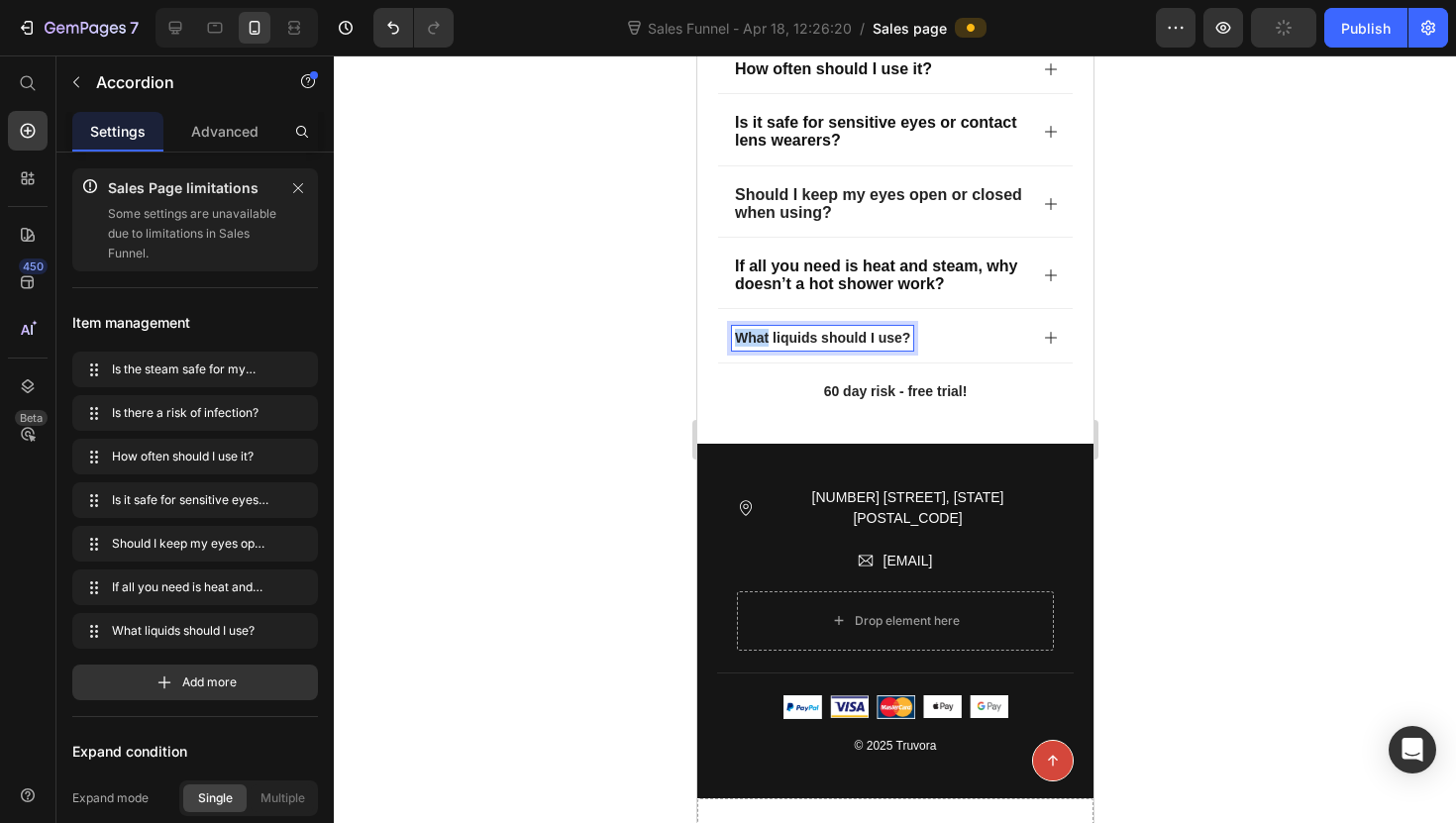 click on "What liquids should I use?" at bounding box center [821, 338] 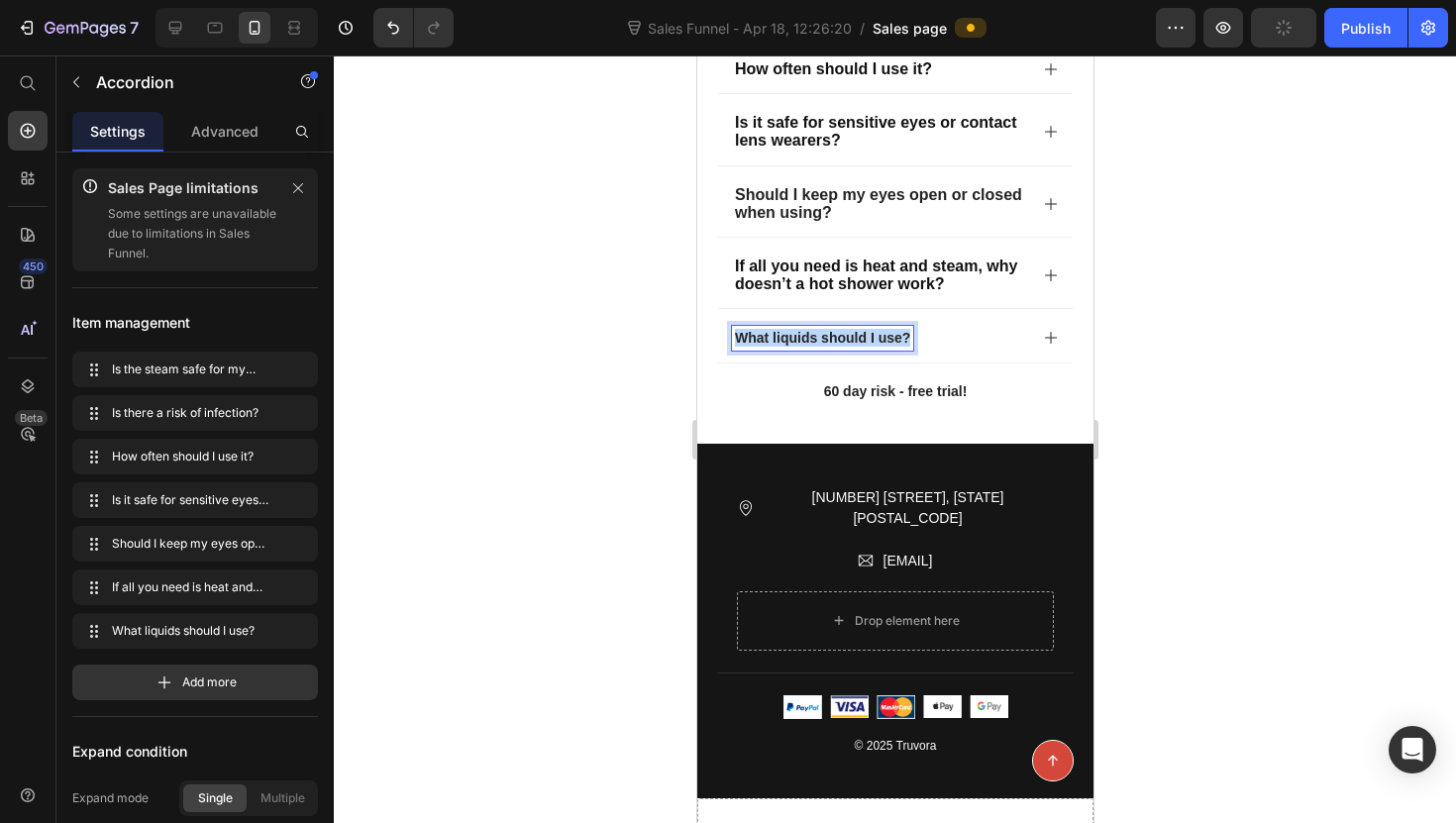 click on "What liquids should I use?" at bounding box center (821, 338) 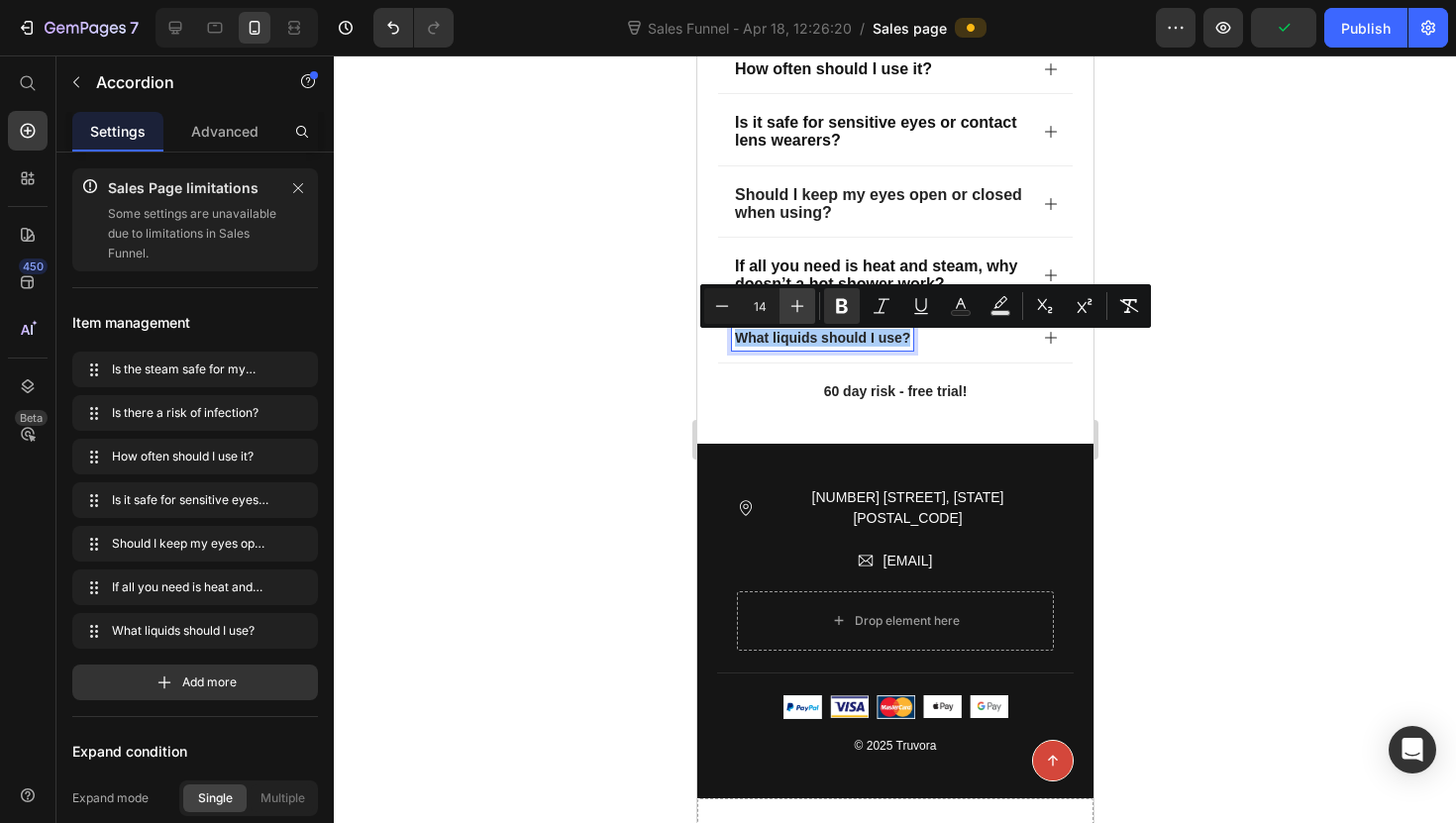 click on "Plus" at bounding box center [797, 306] 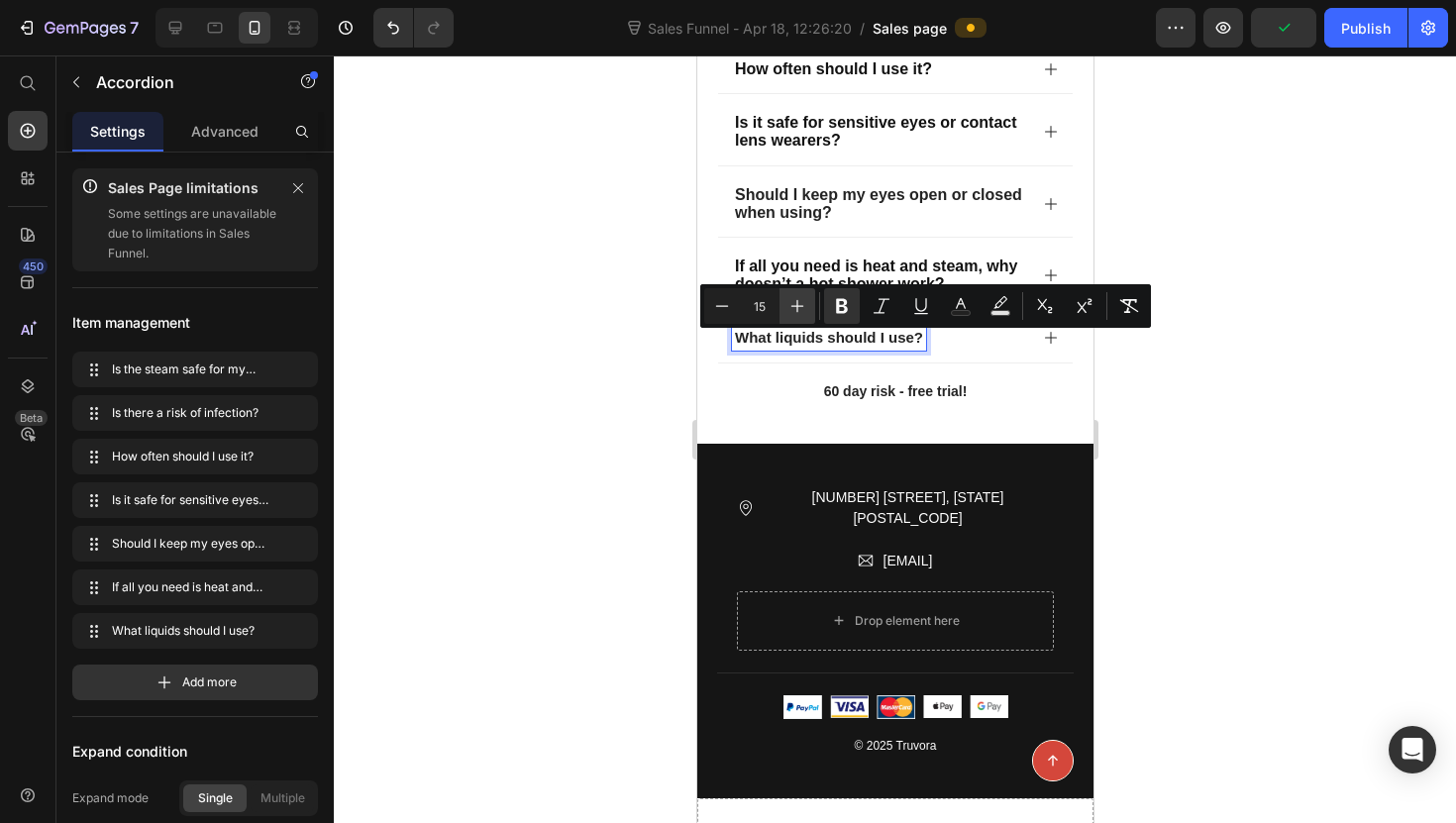 click on "Plus" at bounding box center [797, 306] 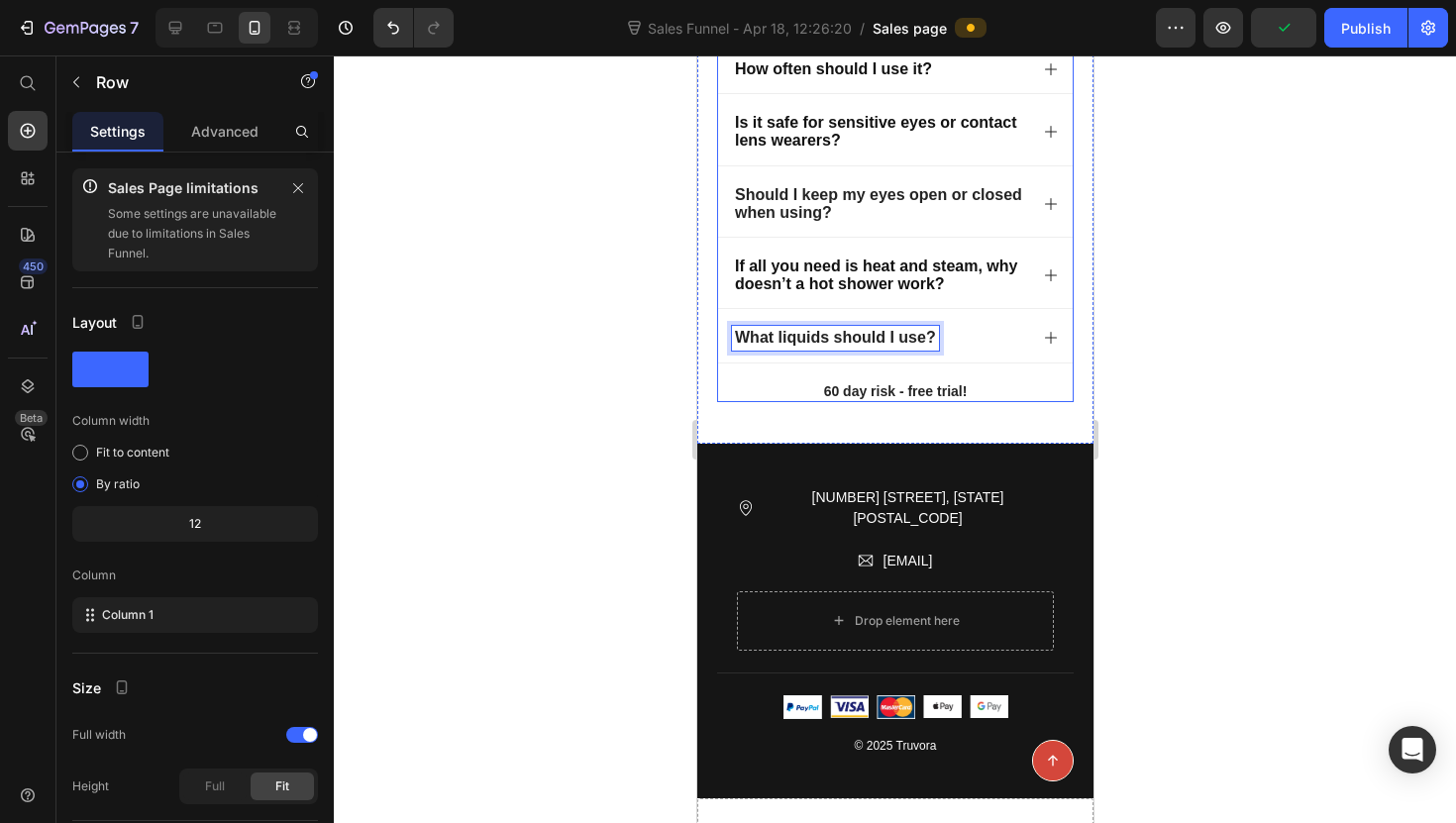 click on "Frequently Asked Questions Heading
Is the steam safe for my eyes? Yes! The steam is nowhere near hot, rather it comes out at body temperature - similar to what you'd expect from a humidifier or face steamer. Text block
Is there a risk of infection?
How often should I use it?
Is it safe for sensitive eyes or contact lens wearers?
Should I keep my eyes open or closed when using?
If all you need is heat and steam, why doesn’t a hot shower work?
What liquids should I use? Accordion   17 60 day risk - free trial! Text Block" at bounding box center (894, 55) 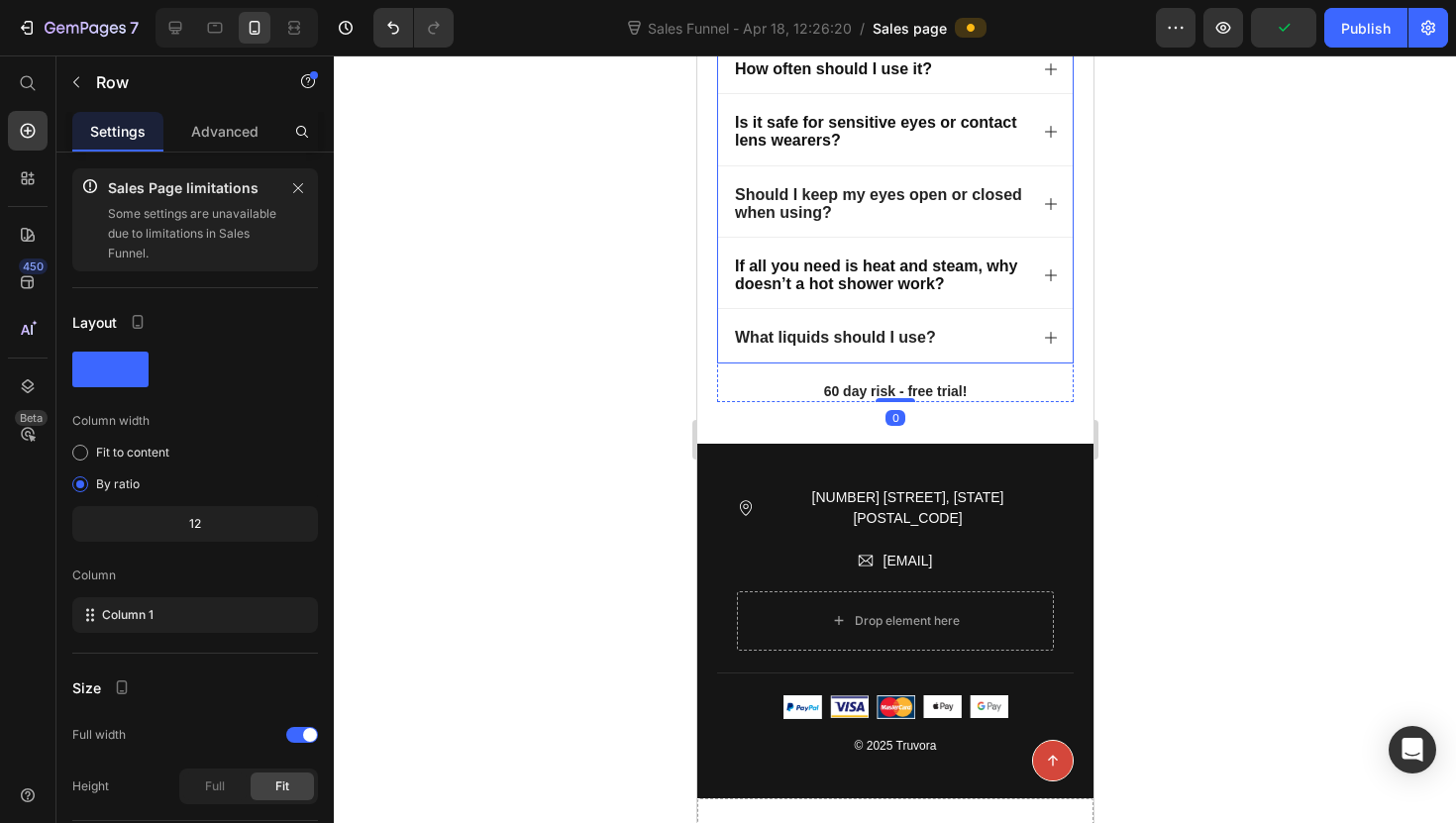 click on "What liquids should I use?" at bounding box center (879, 338) 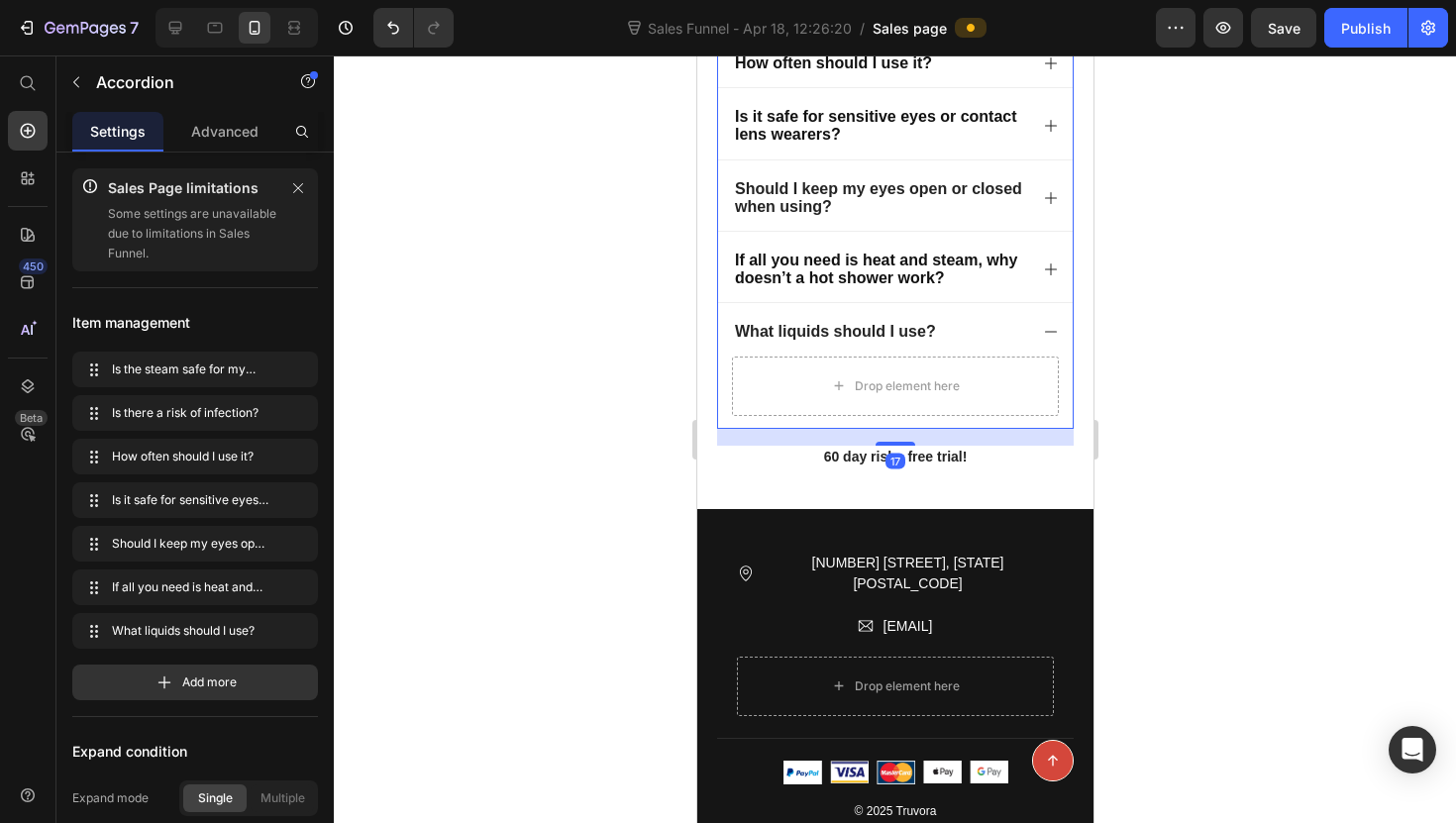 scroll, scrollTop: 6774, scrollLeft: 0, axis: vertical 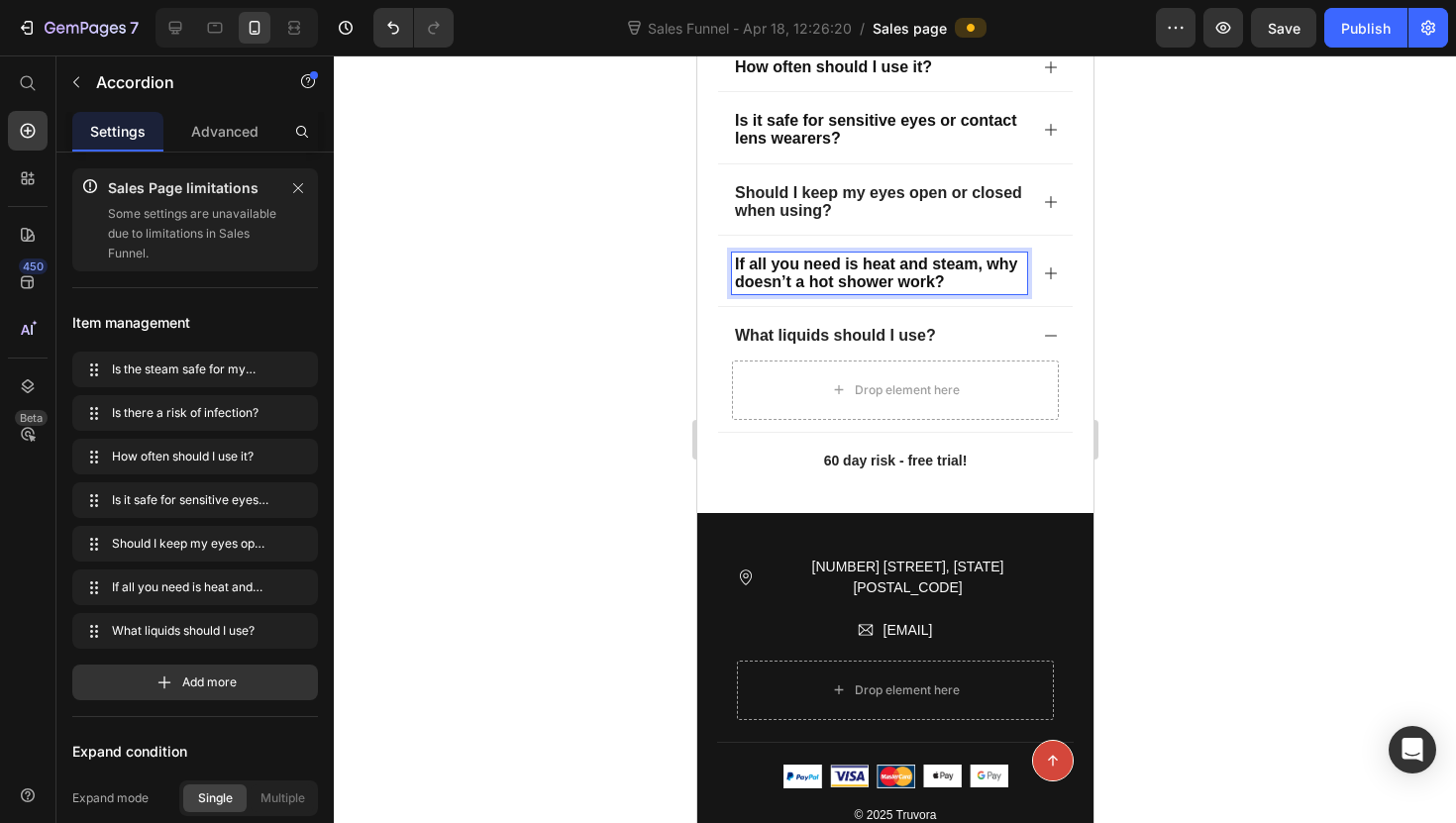 click 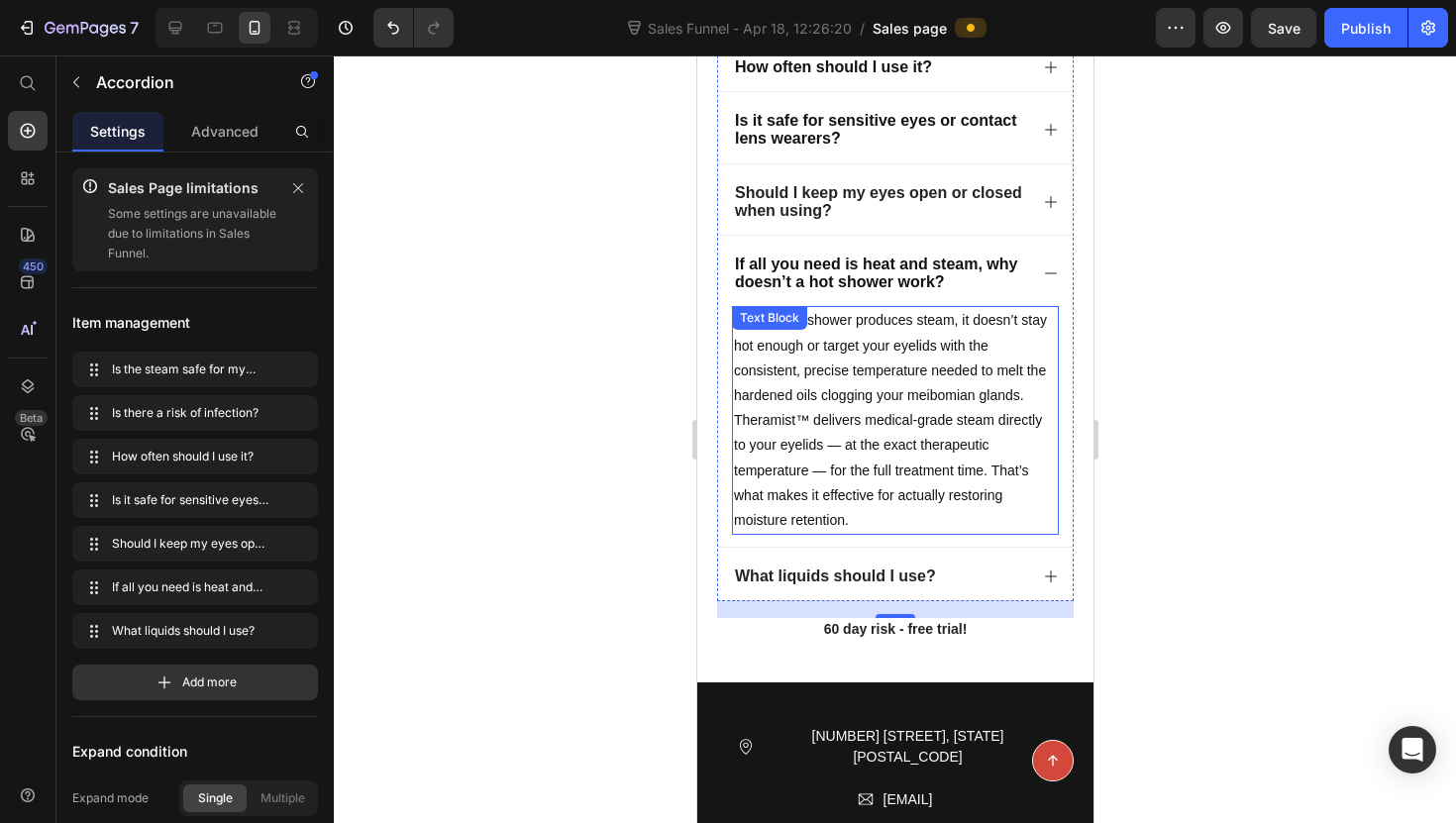 click on "While a hot shower produces steam, it doesn’t stay hot enough or target your eyelids with the consistent, precise temperature needed to melt the hardened oils clogging your meibomian glands. Theramist™ delivers medical-grade steam directly to your eyelids — at the exact therapeutic temperature — for the full treatment time. That’s what makes it effective for actually restoring moisture retention." at bounding box center (889, 420) 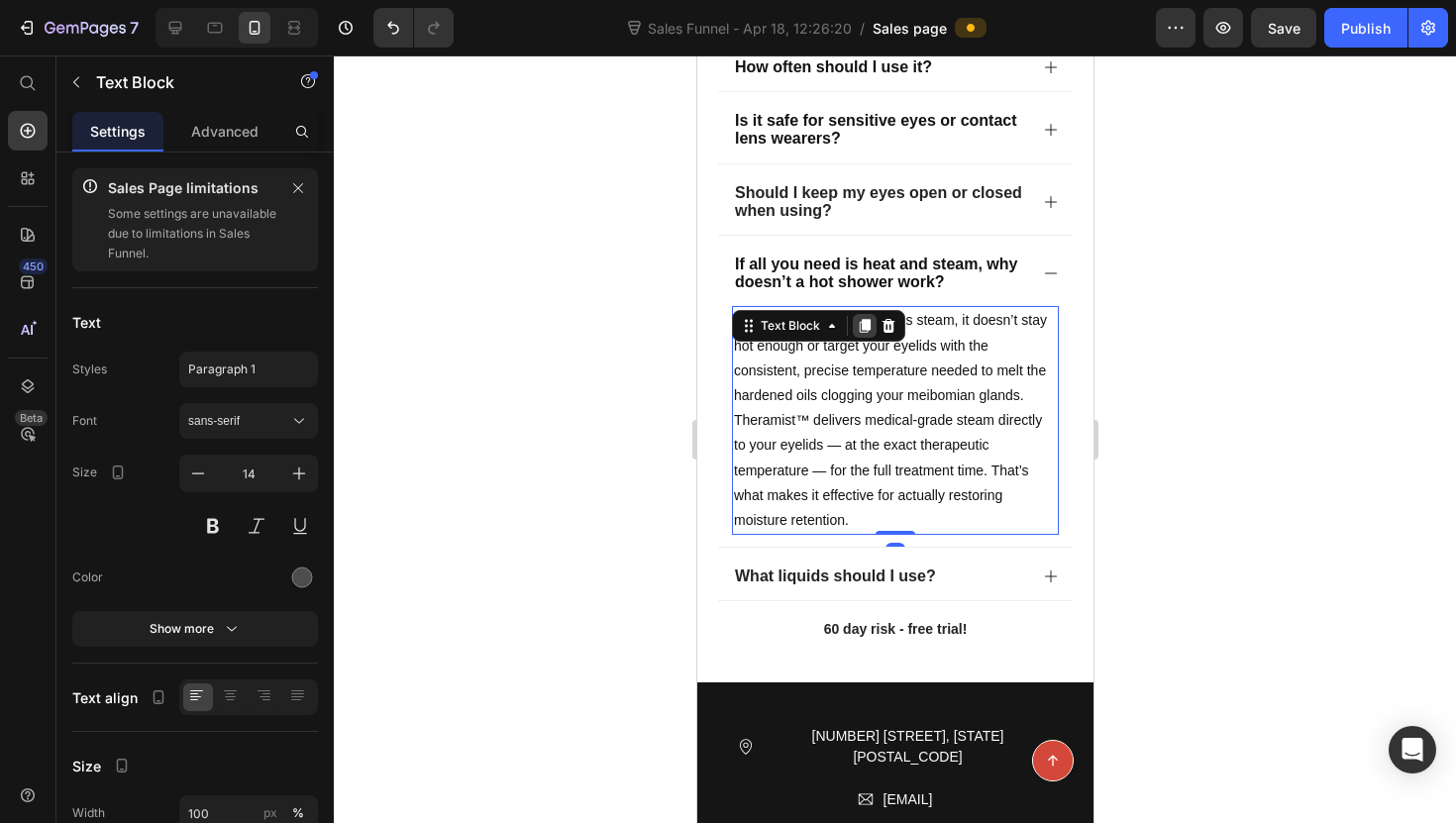 click 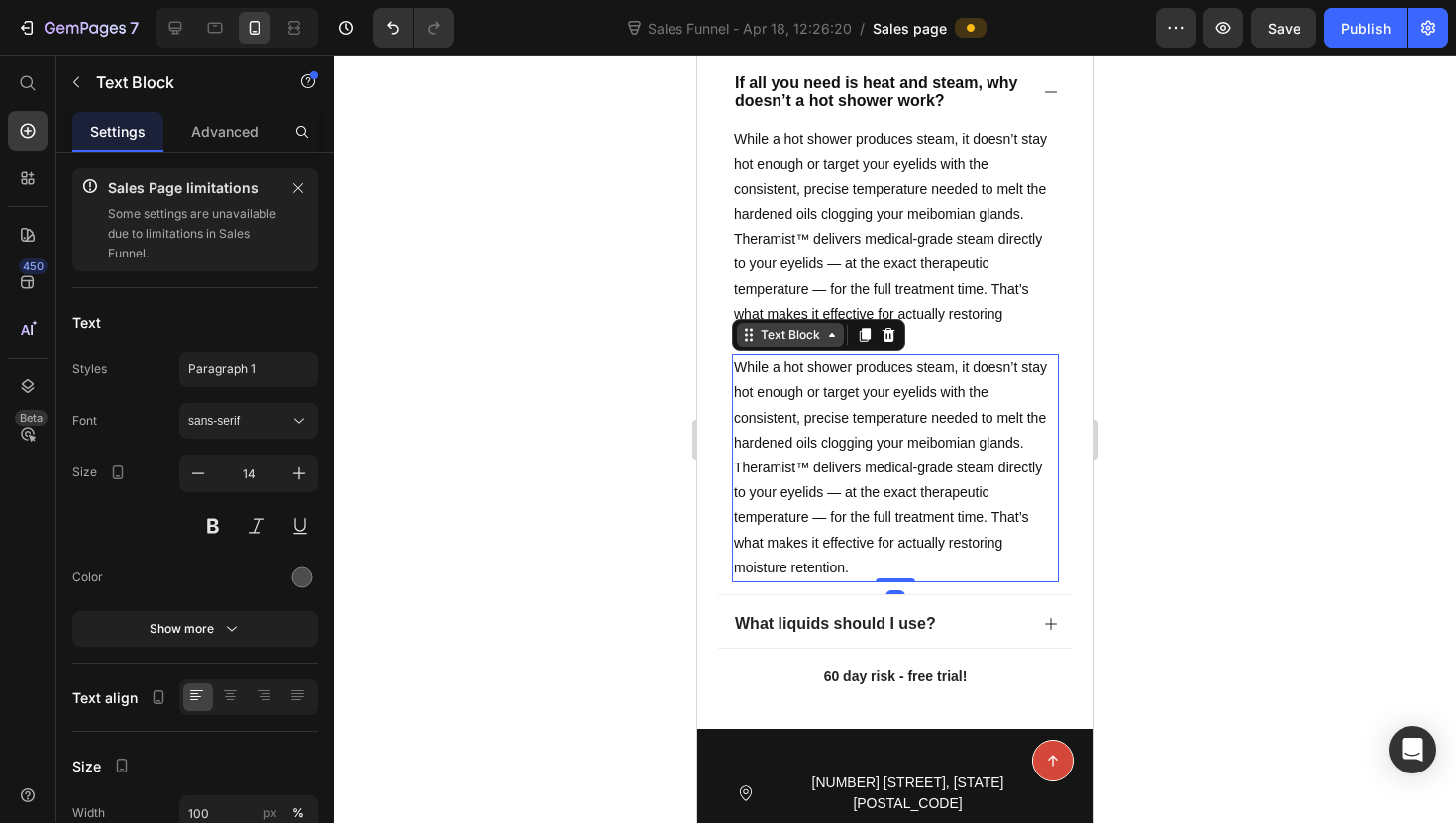scroll, scrollTop: 6957, scrollLeft: 0, axis: vertical 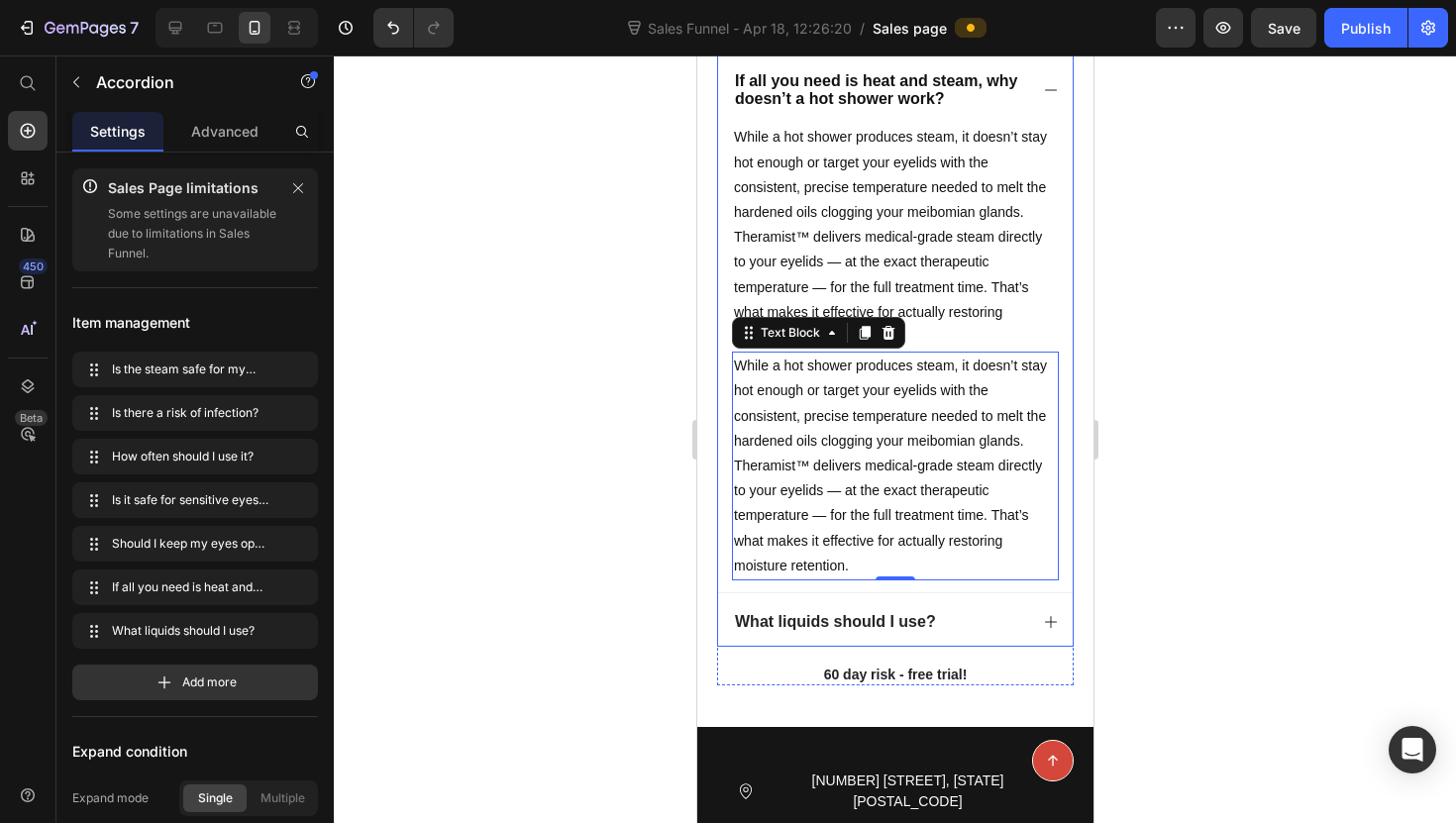 click 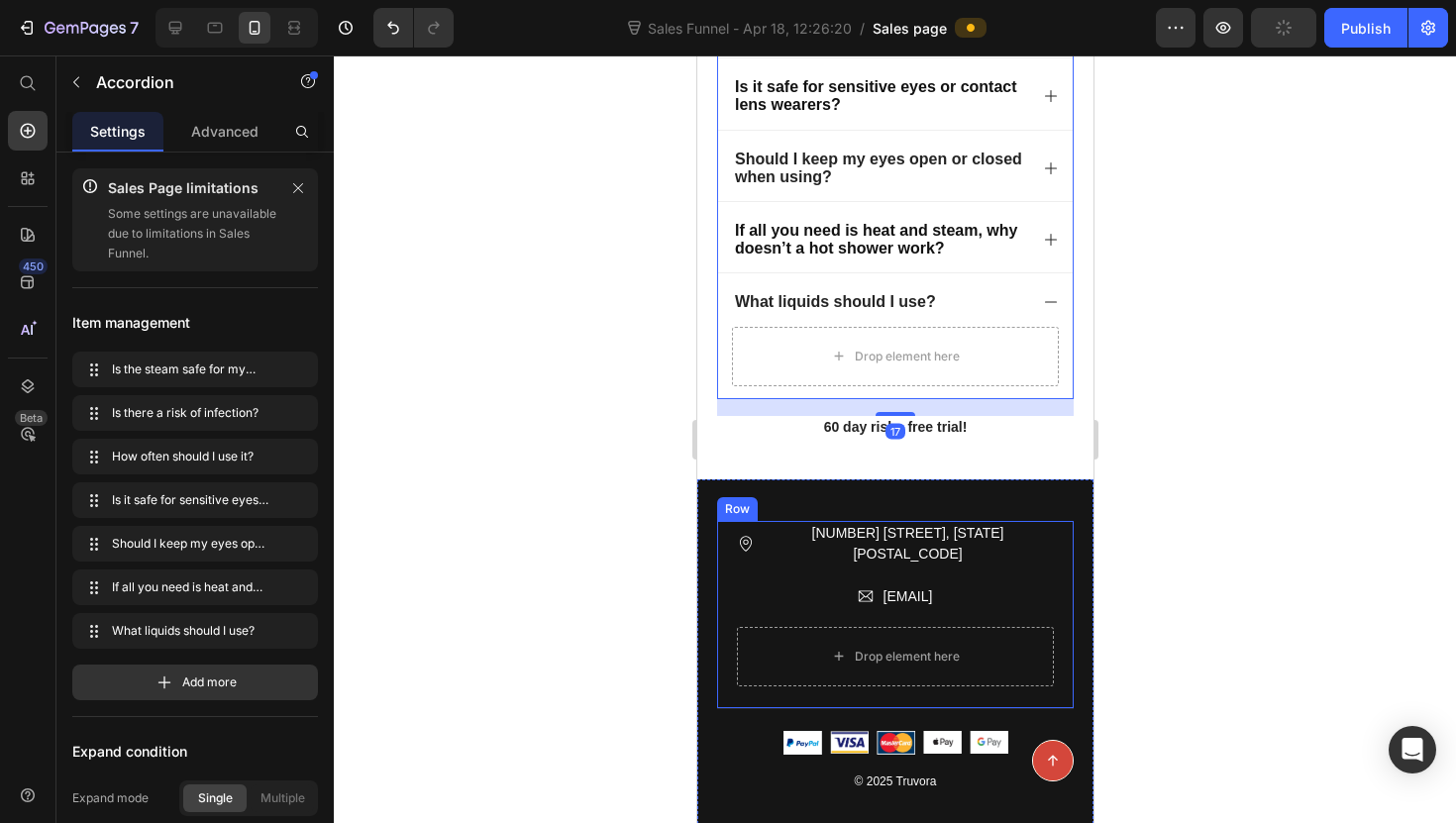 scroll, scrollTop: 6763, scrollLeft: 0, axis: vertical 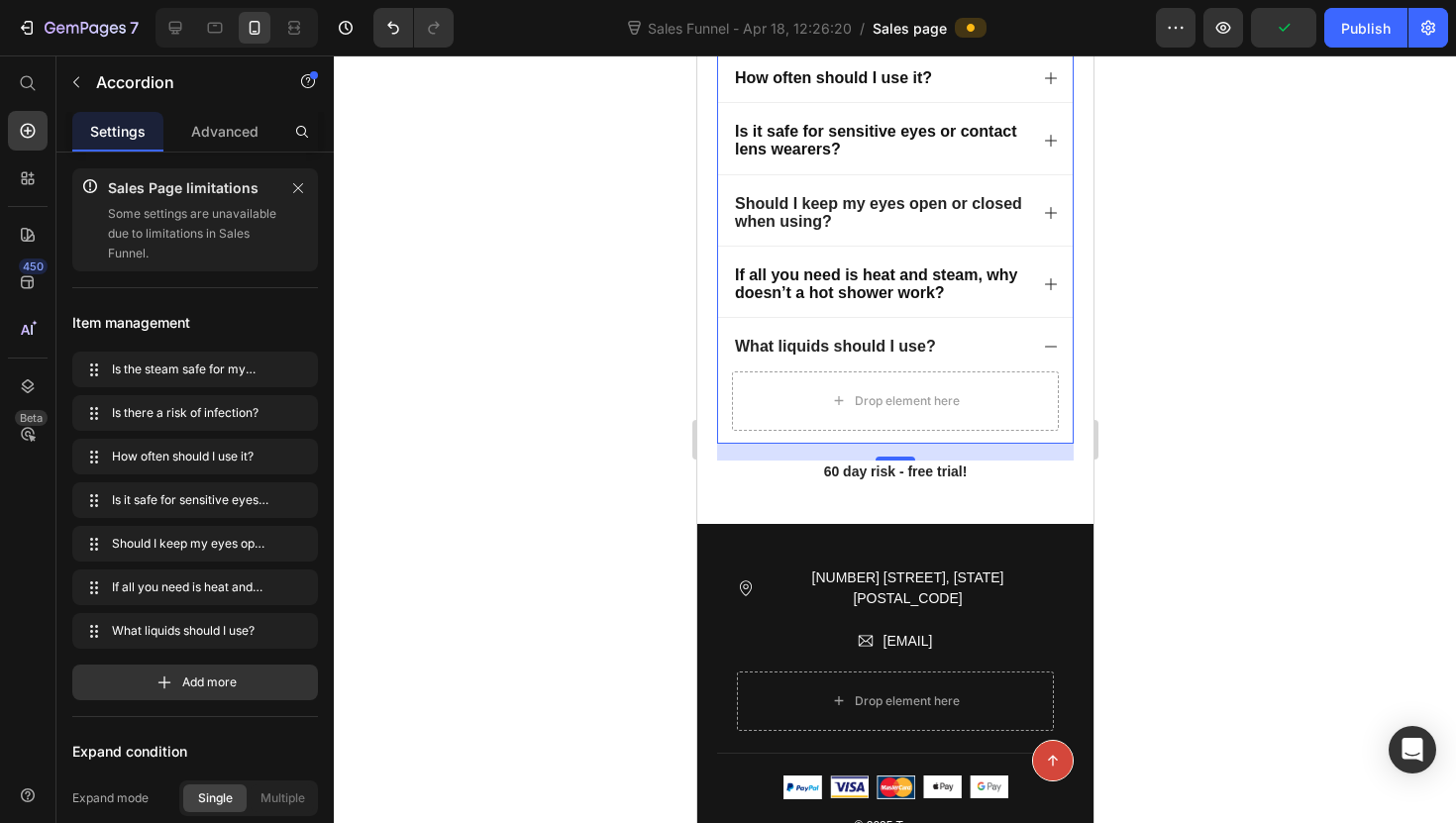 click 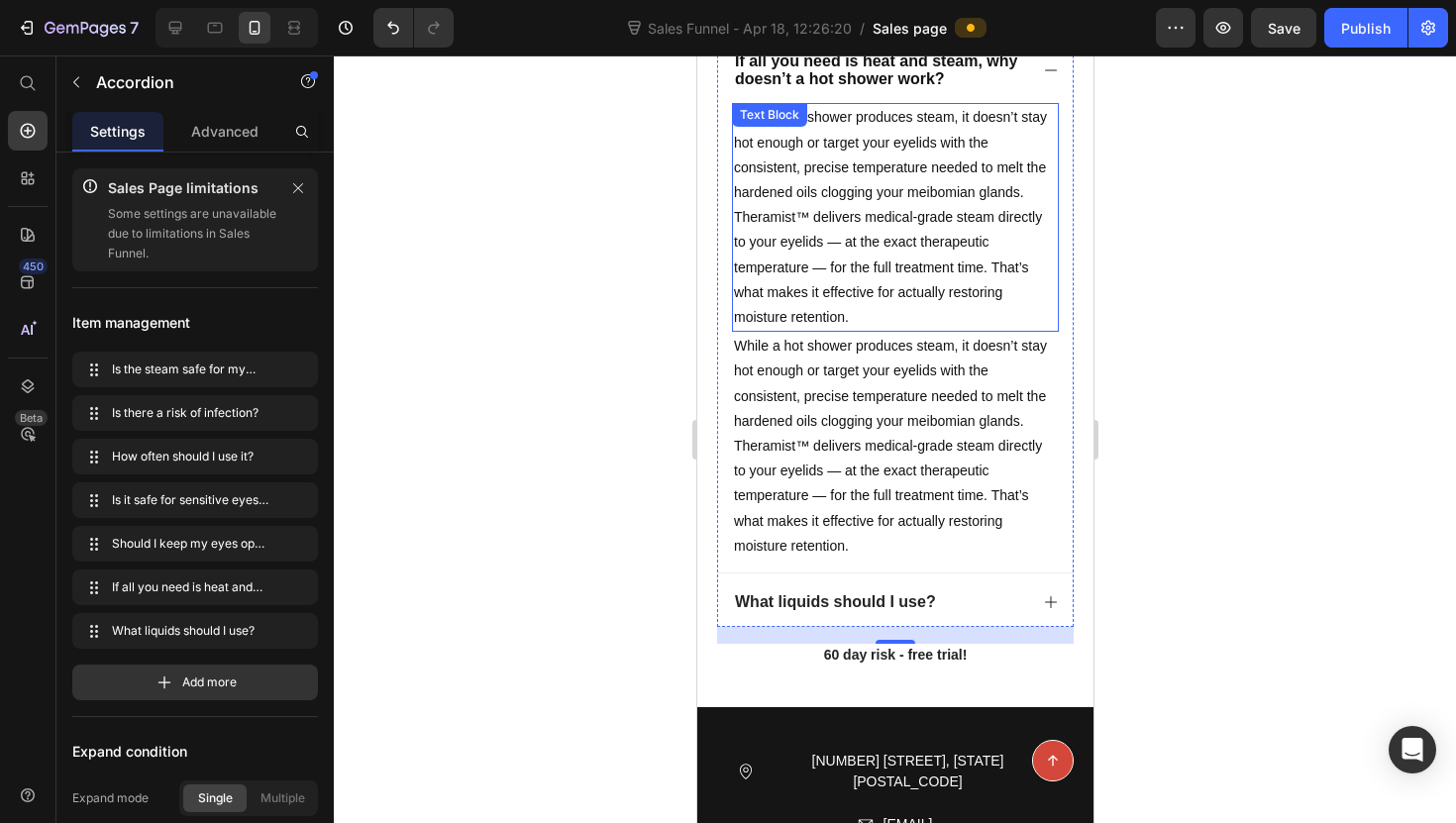 scroll, scrollTop: 6972, scrollLeft: 0, axis: vertical 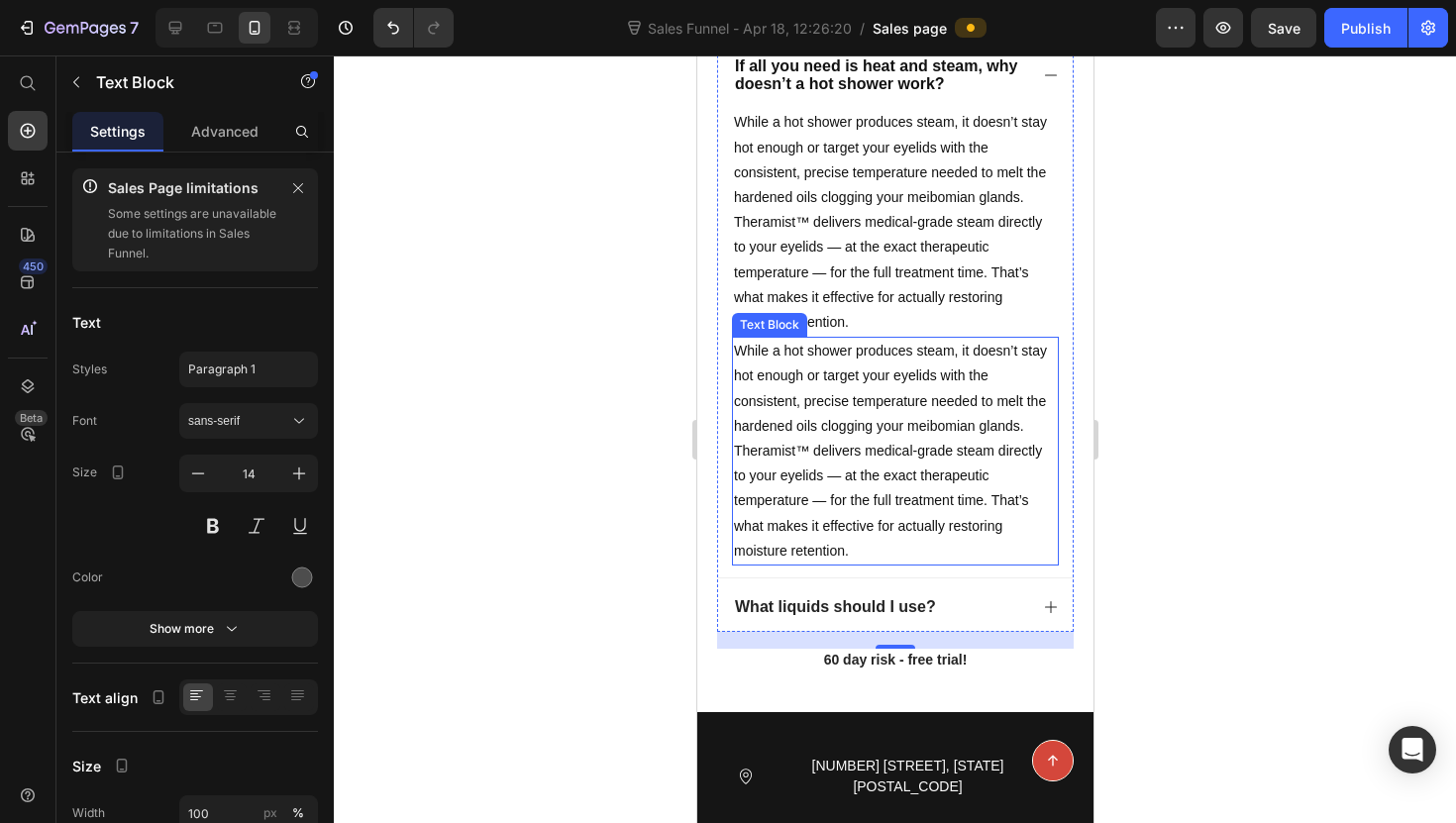 click on "While a hot shower produces steam, it doesn’t stay hot enough or target your eyelids with the consistent, precise temperature needed to melt the hardened oils clogging your meibomian glands. Theramist™ delivers medical-grade steam directly to your eyelids — at the exact therapeutic temperature — for the full treatment time. That’s what makes it effective for actually restoring moisture retention." at bounding box center [889, 451] 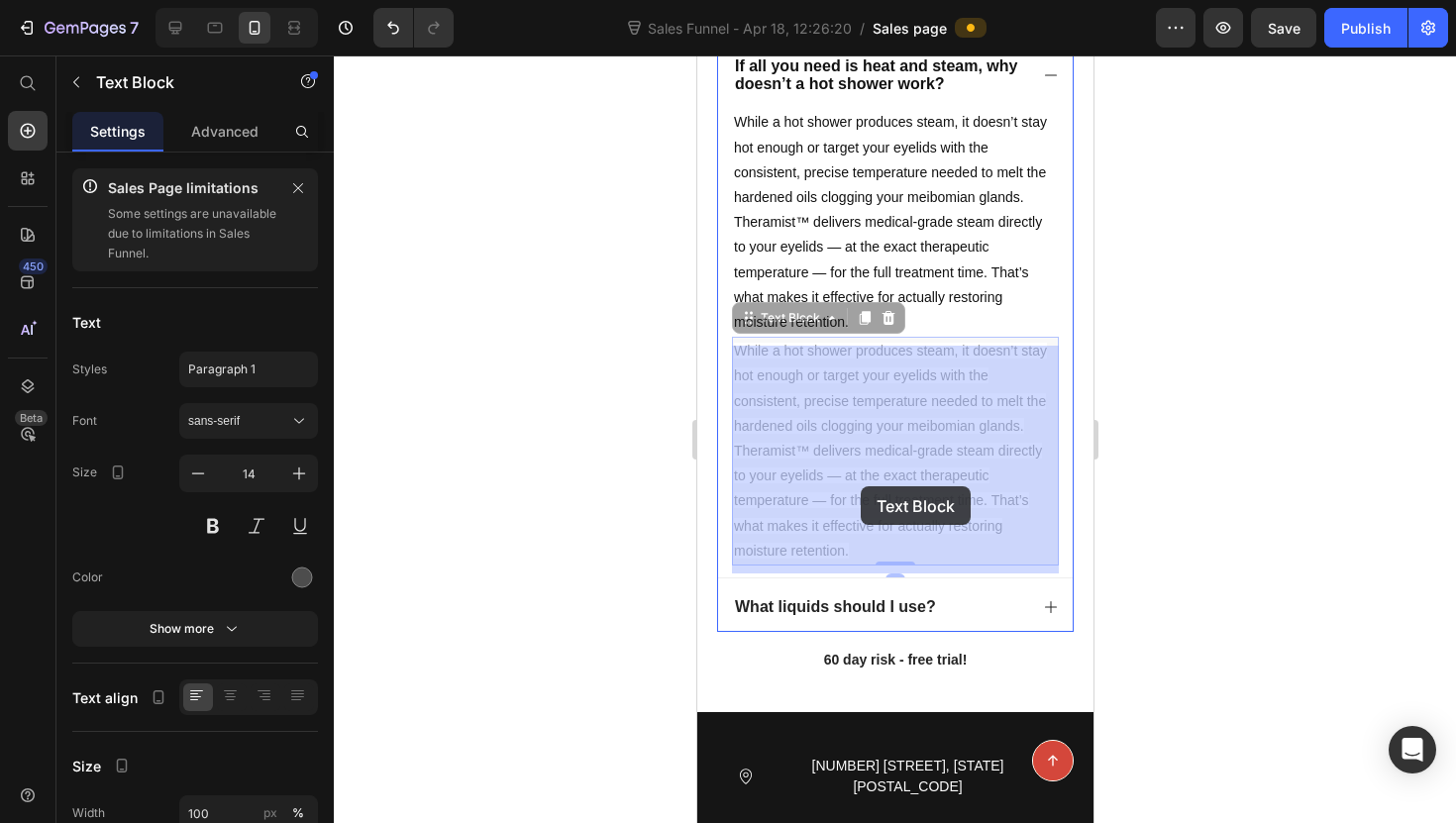 drag, startPoint x: 755, startPoint y: 335, endPoint x: 854, endPoint y: 480, distance: 175.5733 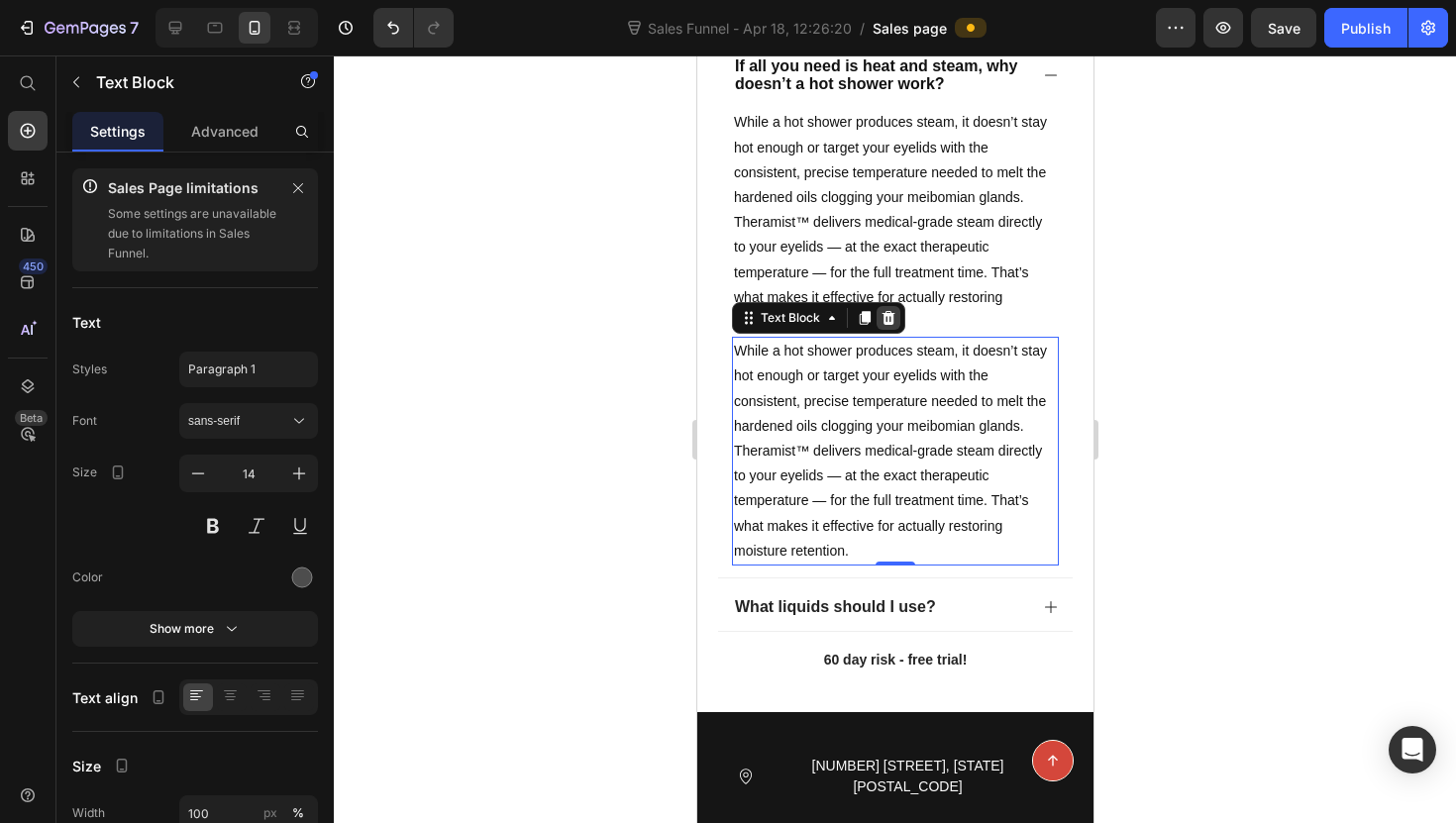 click at bounding box center (887, 318) 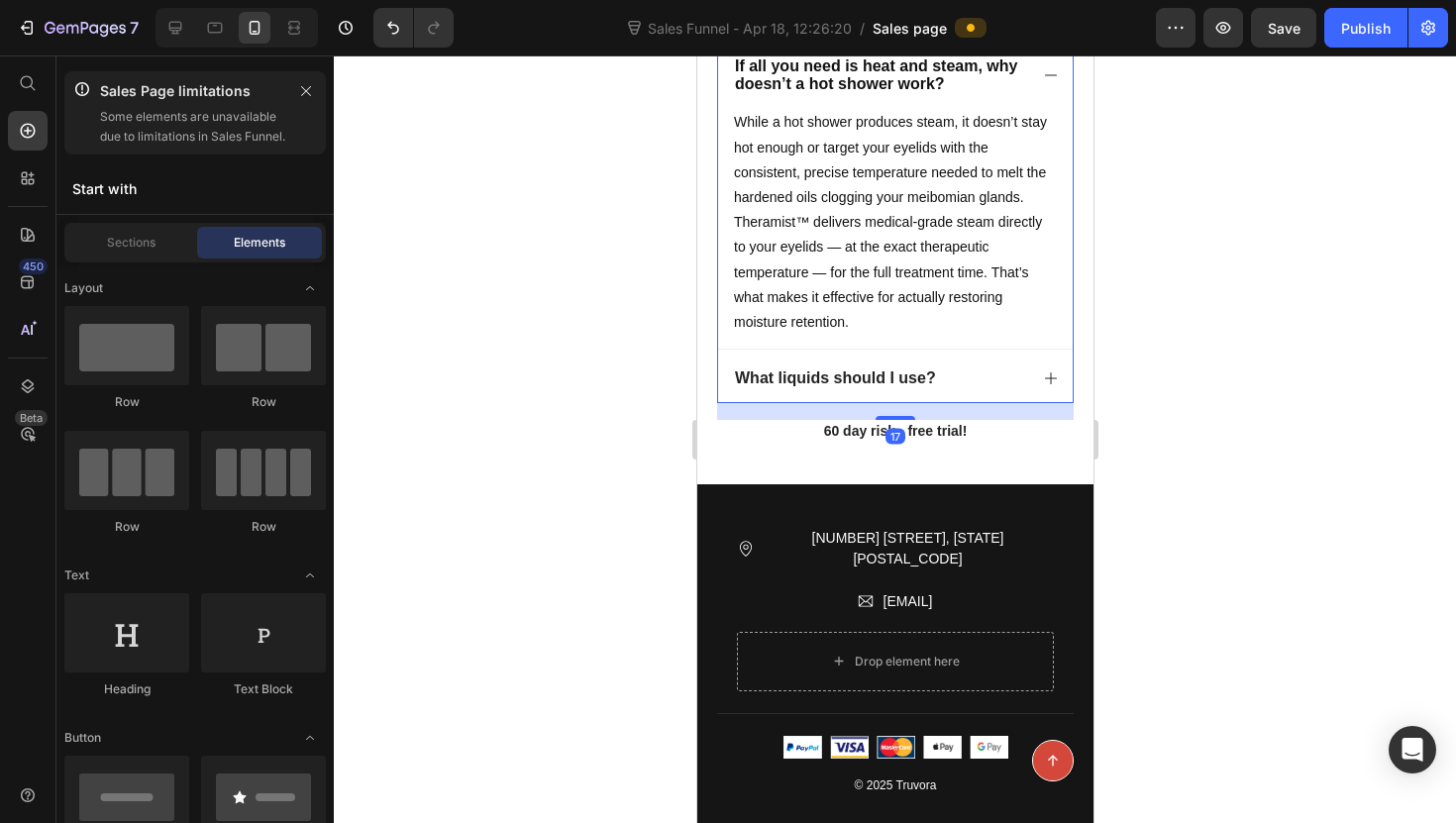 click 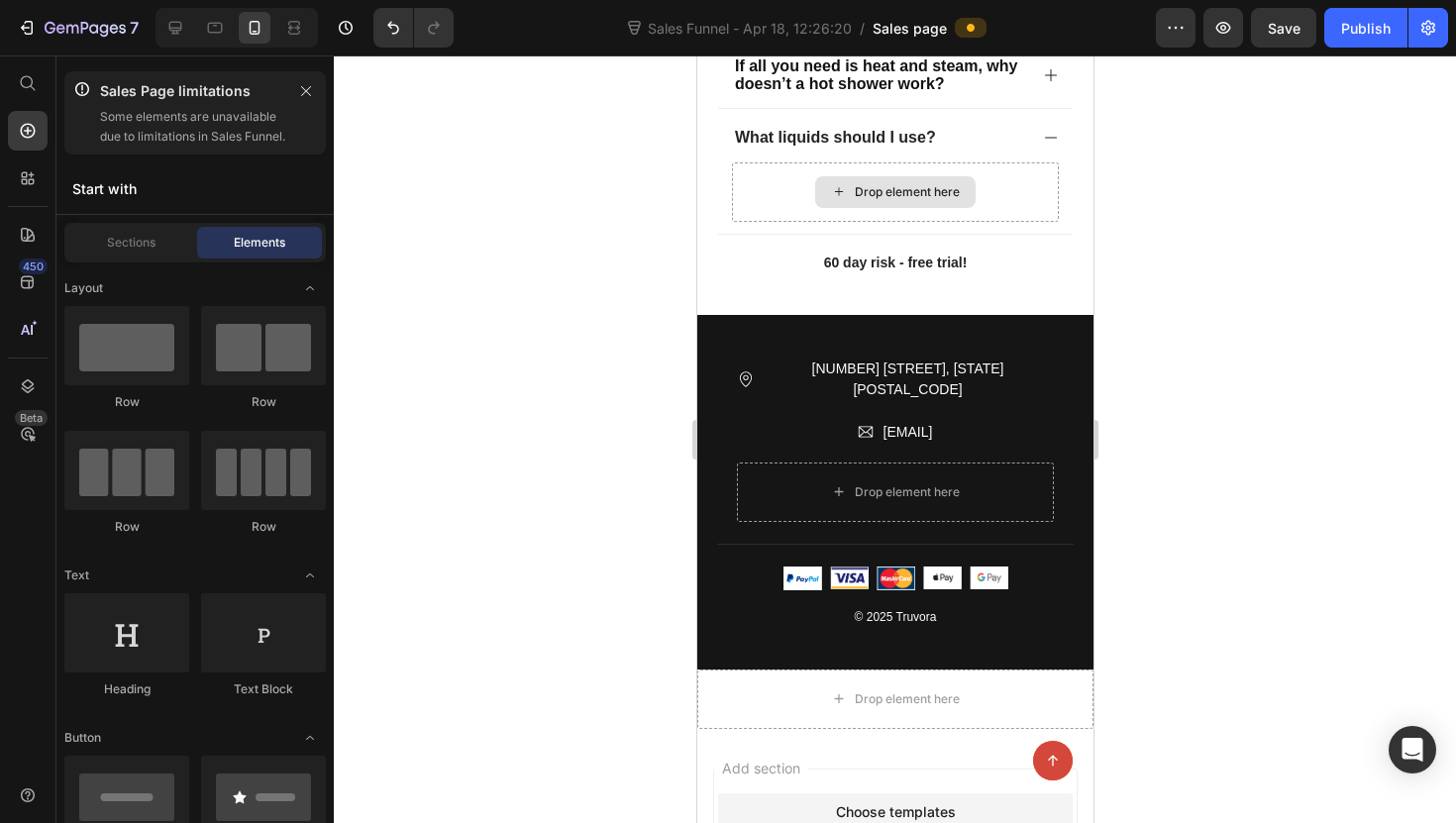 click on "Drop element here" at bounding box center (906, 192) 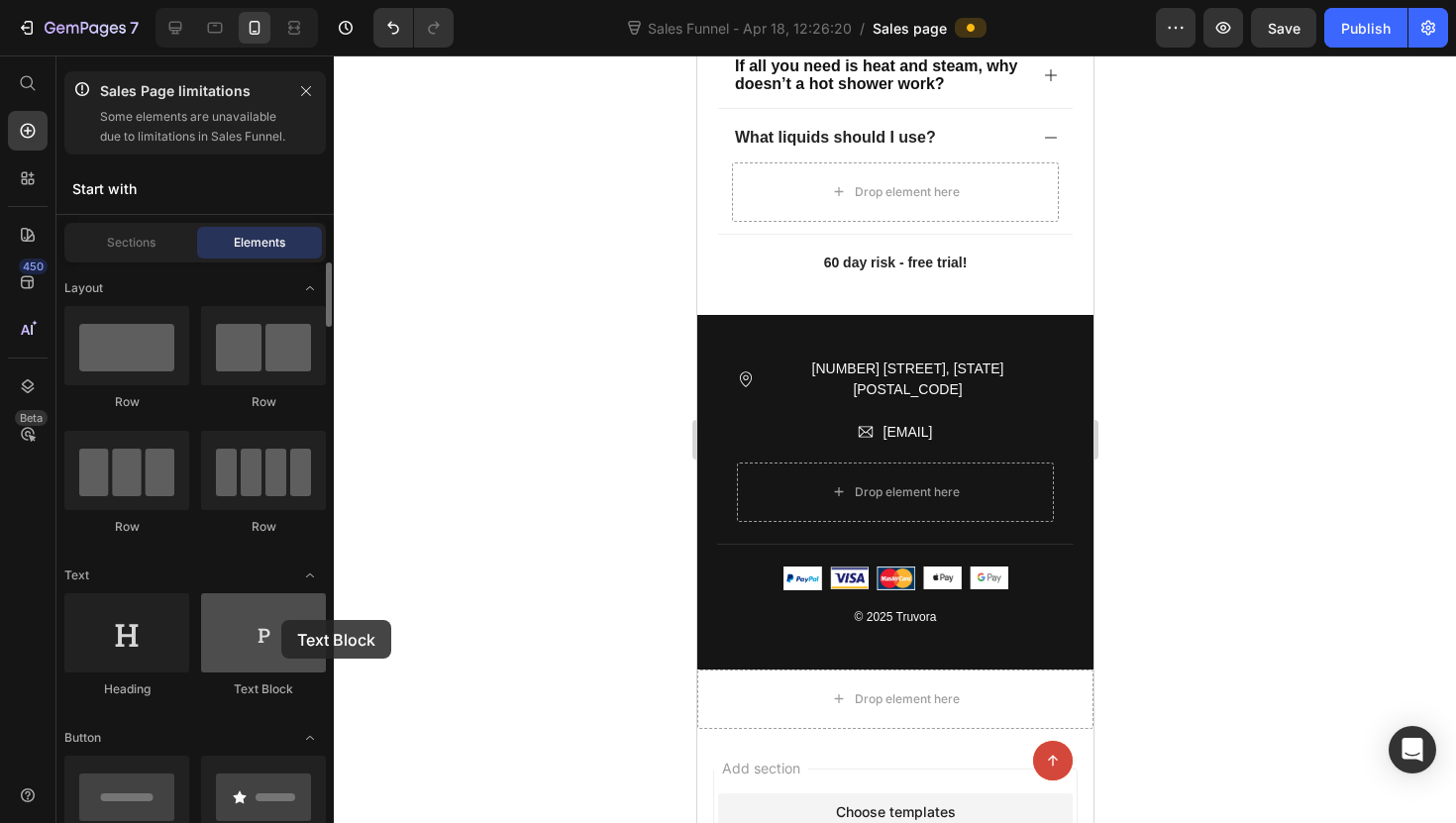 click at bounding box center [263, 633] 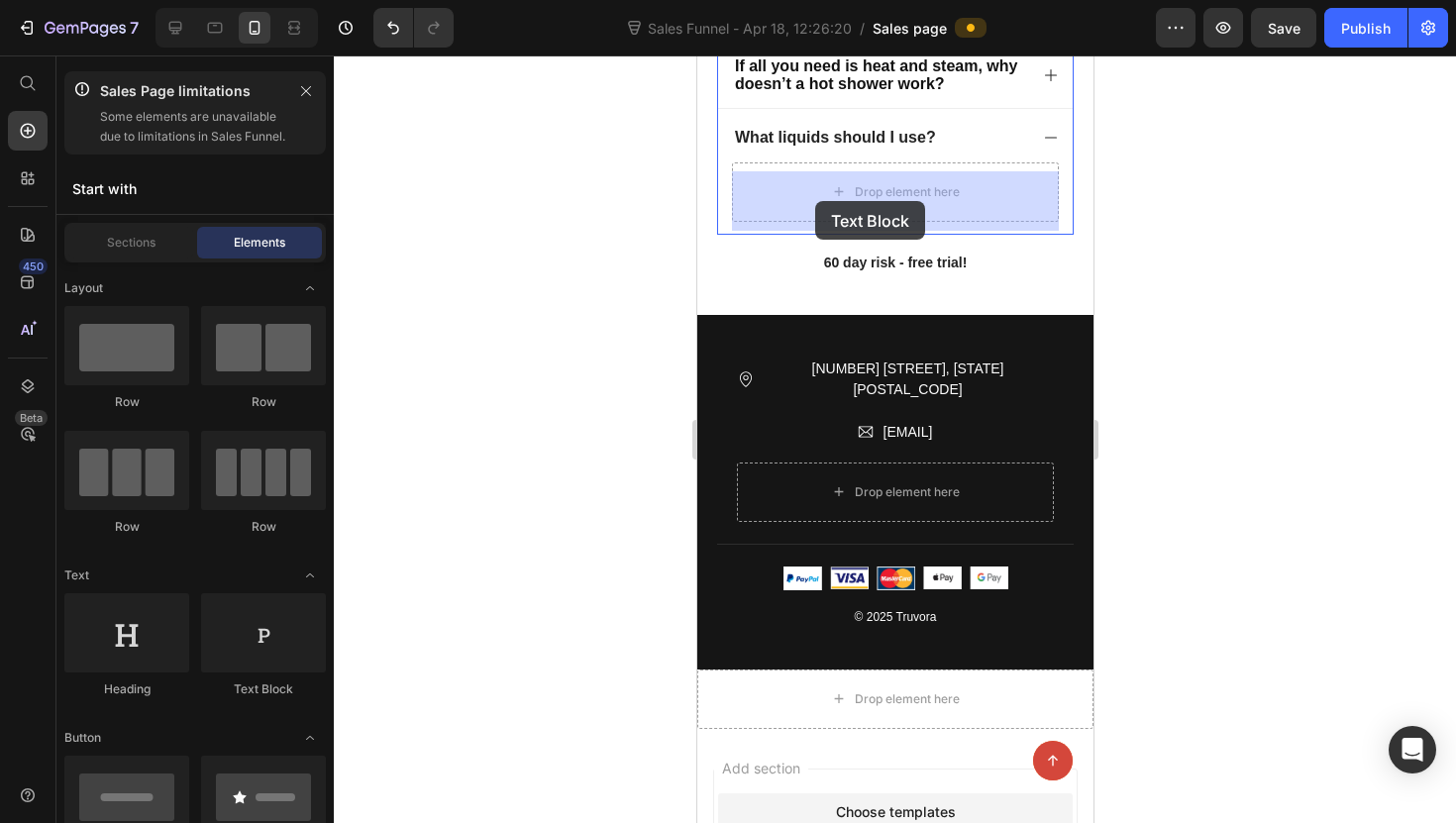 drag, startPoint x: 965, startPoint y: 703, endPoint x: 814, endPoint y: 201, distance: 524.2185 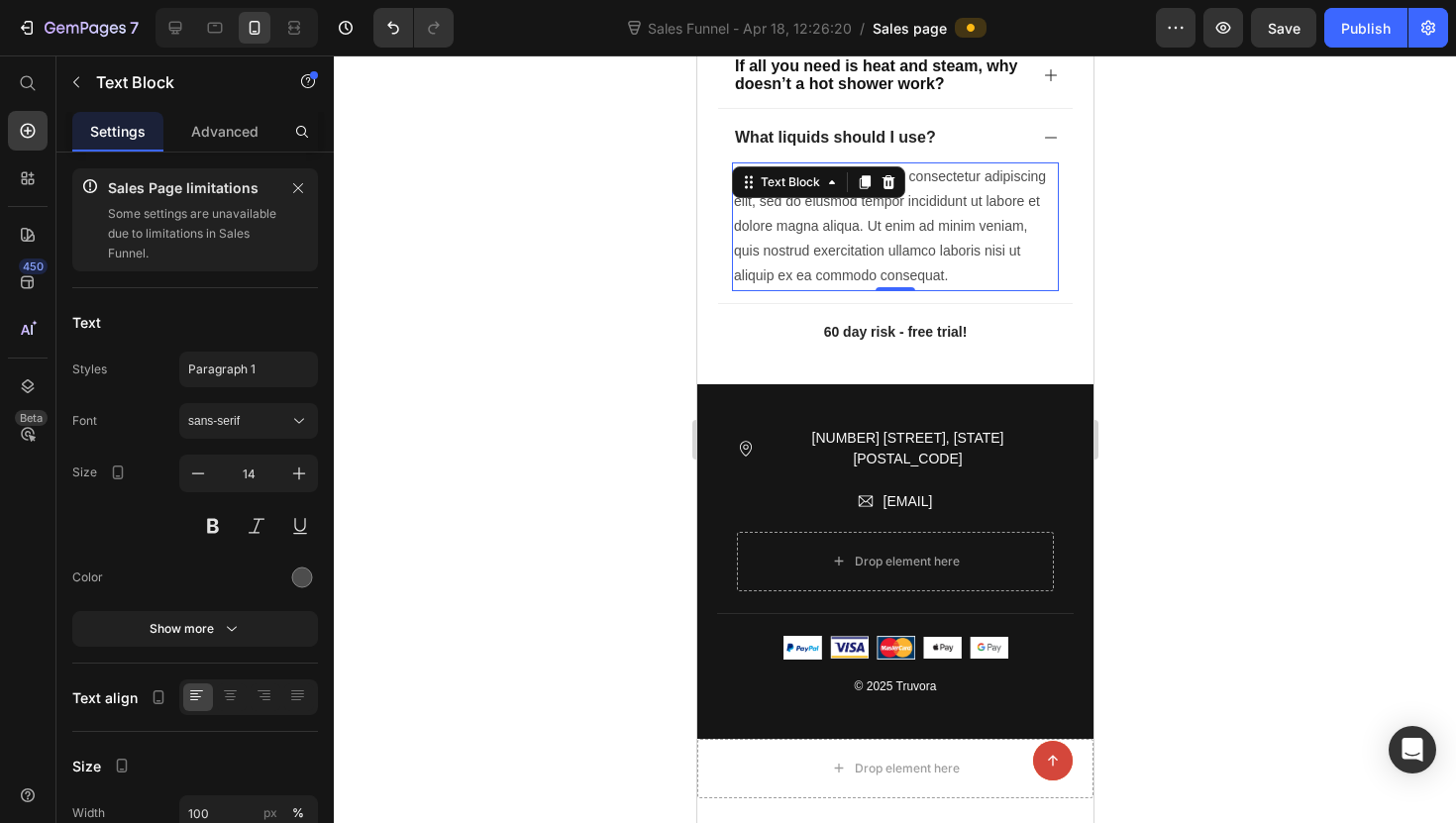 click on "Lorem ipsum dolor sit amet, consectetur adipiscing elit, sed do eiusmod tempor incididunt ut labore et dolore magna aliqua. Ut enim ad minim veniam, quis nostrud exercitation ullamco laboris nisi ut aliquip ex ea commodo consequat." at bounding box center [894, 227] 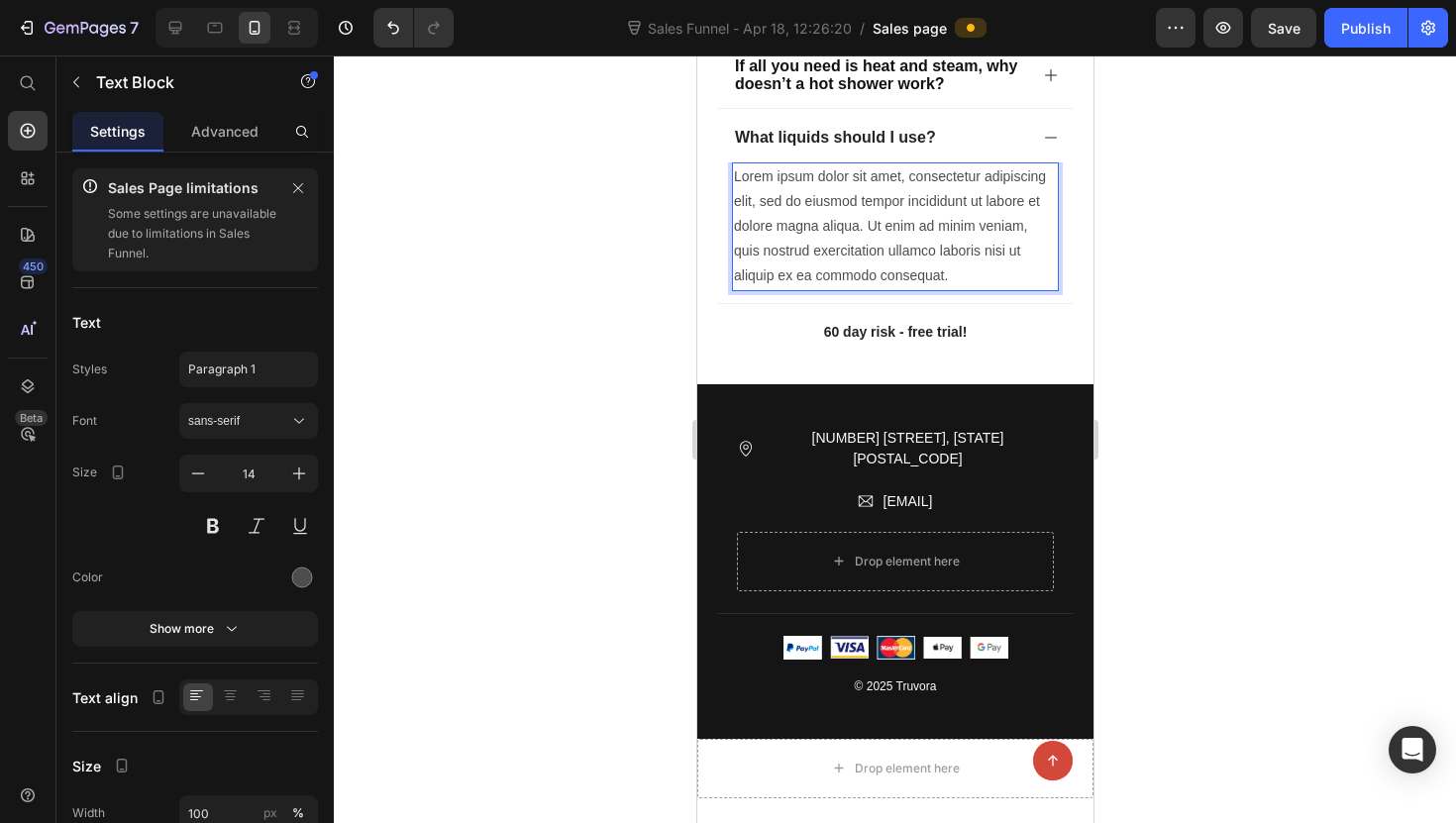 click on "Lorem ipsum dolor sit amet, consectetur adipiscing elit, sed do eiusmod tempor incididunt ut labore et dolore magna aliqua. Ut enim ad minim veniam, quis nostrud exercitation ullamco laboris nisi ut aliquip ex ea commodo consequat." at bounding box center [894, 227] 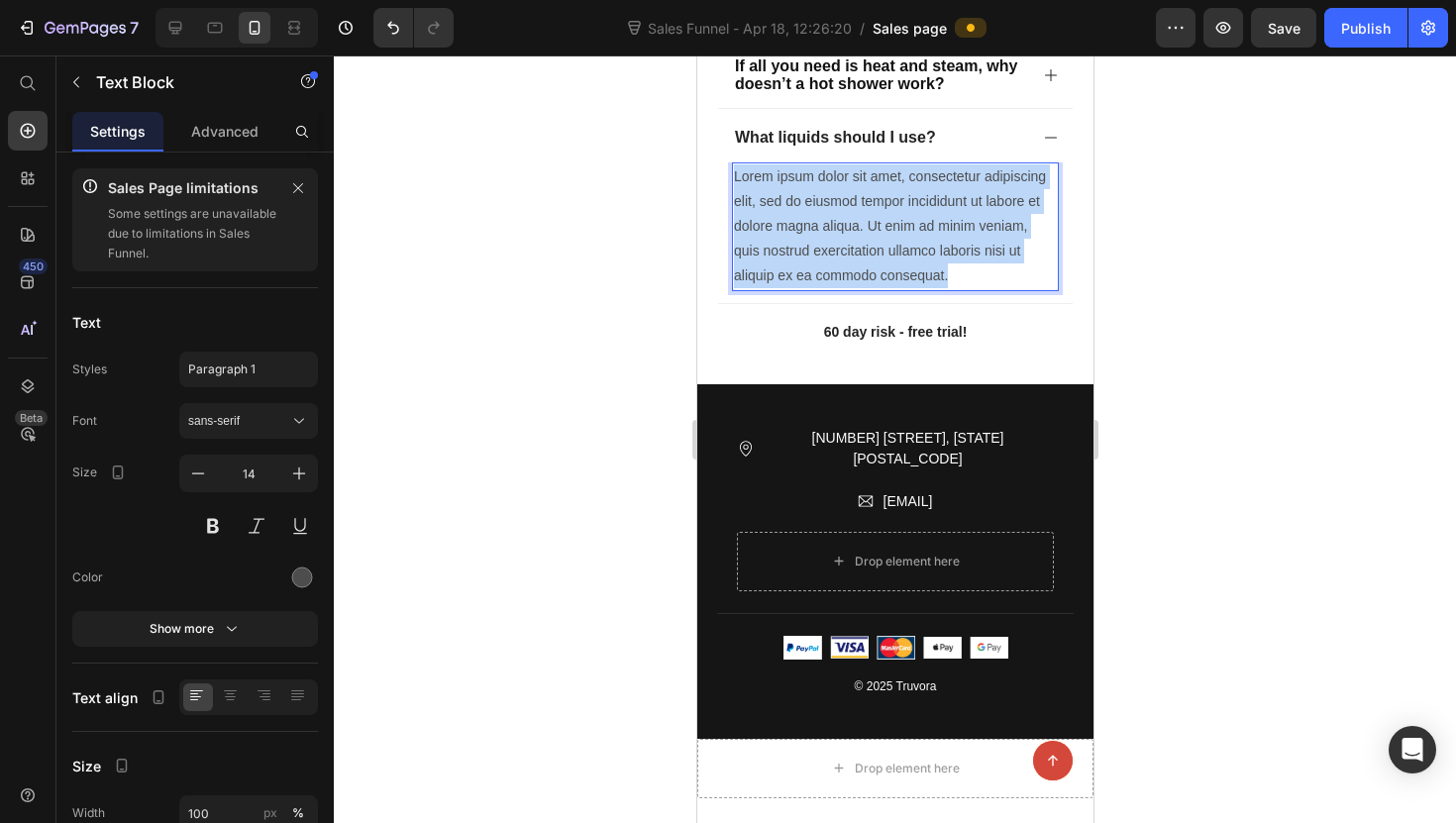 click on "Lorem ipsum dolor sit amet, consectetur adipiscing elit, sed do eiusmod tempor incididunt ut labore et dolore magna aliqua. Ut enim ad minim veniam, quis nostrud exercitation ullamco laboris nisi ut aliquip ex ea commodo consequat." at bounding box center [894, 227] 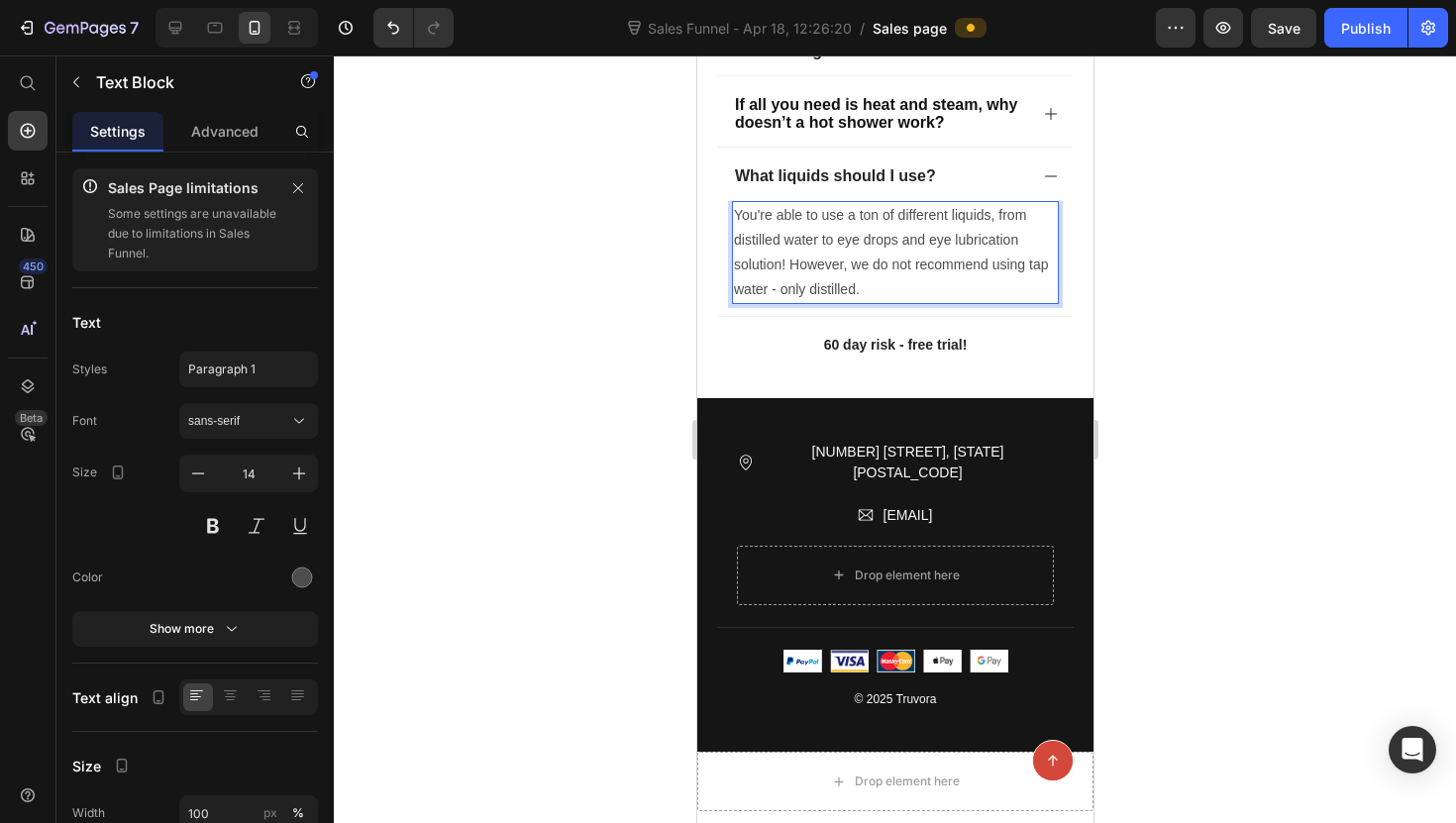 scroll, scrollTop: 6927, scrollLeft: 0, axis: vertical 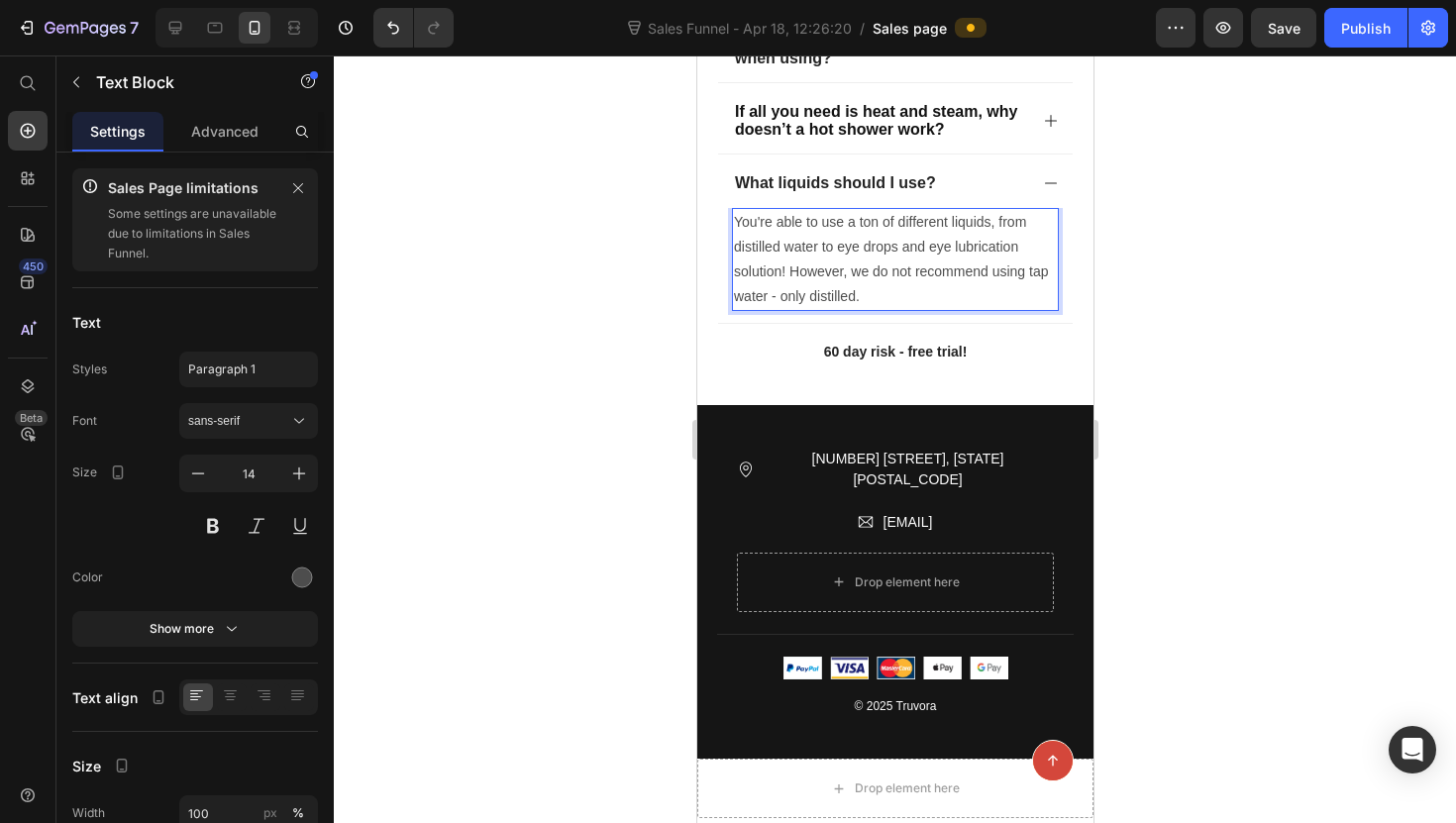 click on "You're able to use a ton of different liquids, from distilled water to eye drops and eye lubrication solution! However, we do not recommend using tap water - only distilled." at bounding box center [894, 259] 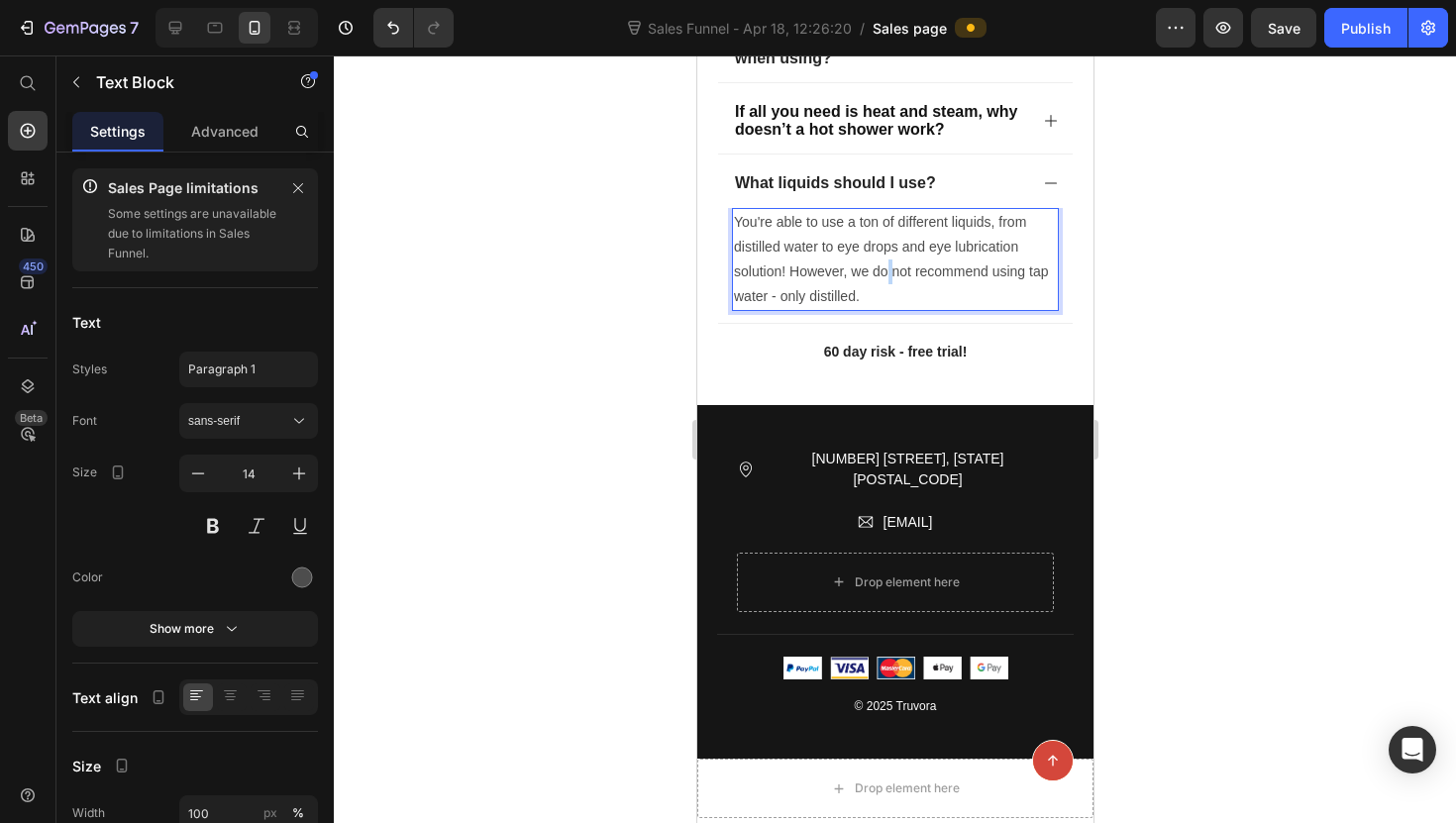 click on "You're able to use a ton of different liquids, from distilled water to eye drops and eye lubrication solution! However, we do not recommend using tap water - only distilled." at bounding box center [894, 259] 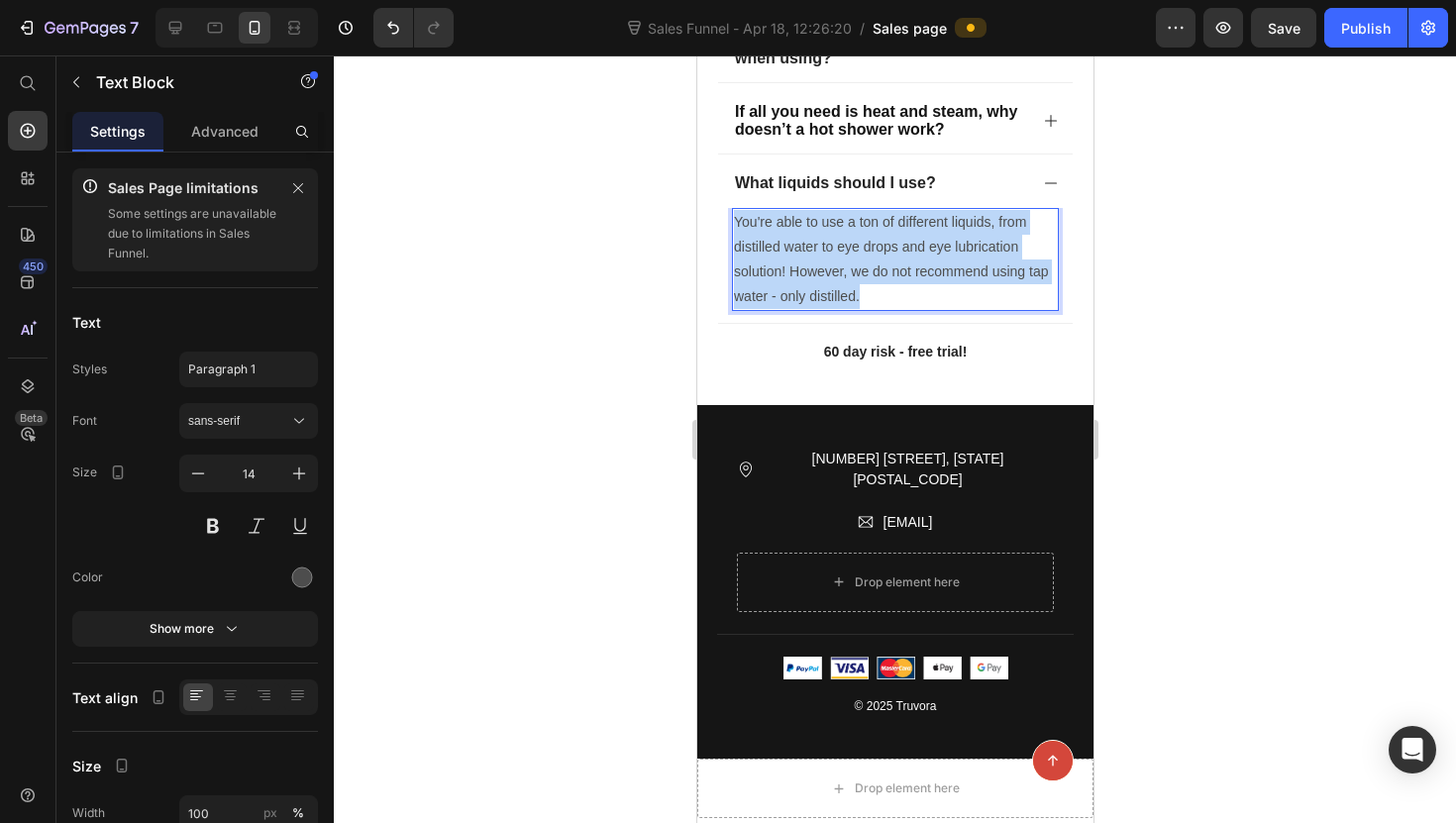 click on "You're able to use a ton of different liquids, from distilled water to eye drops and eye lubrication solution! However, we do not recommend using tap water - only distilled." at bounding box center (894, 259) 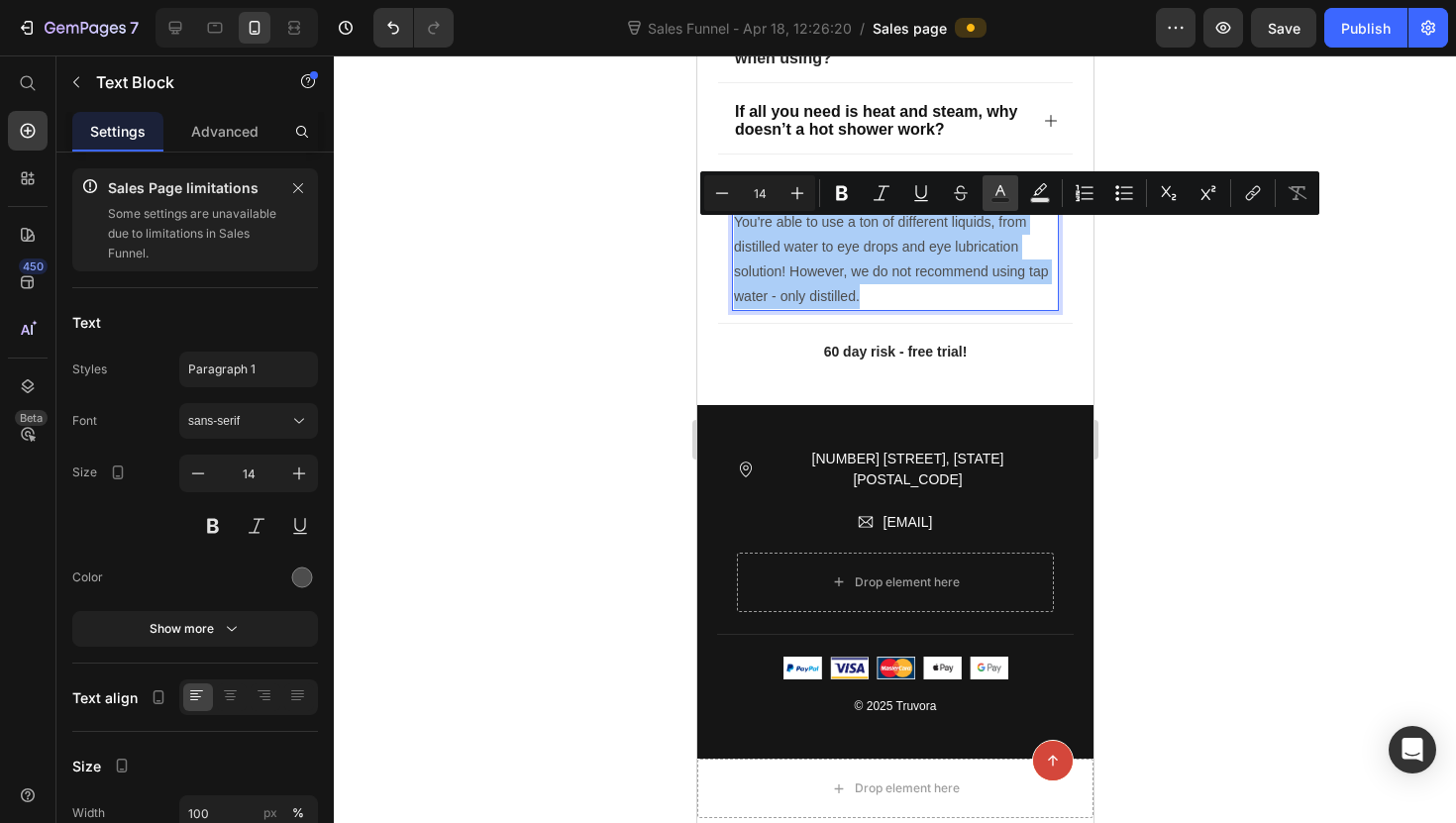 click 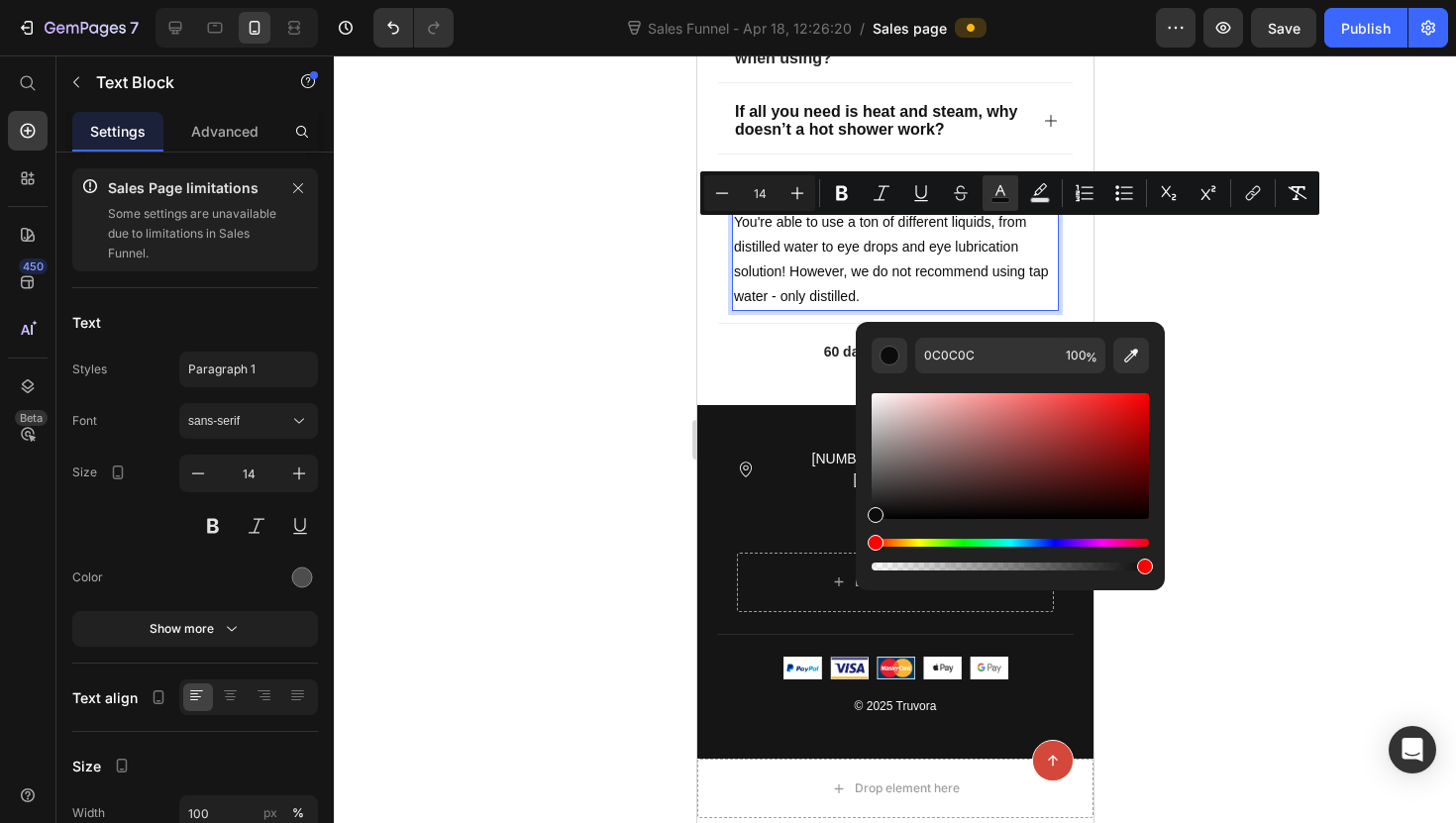click at bounding box center (1010, 456) 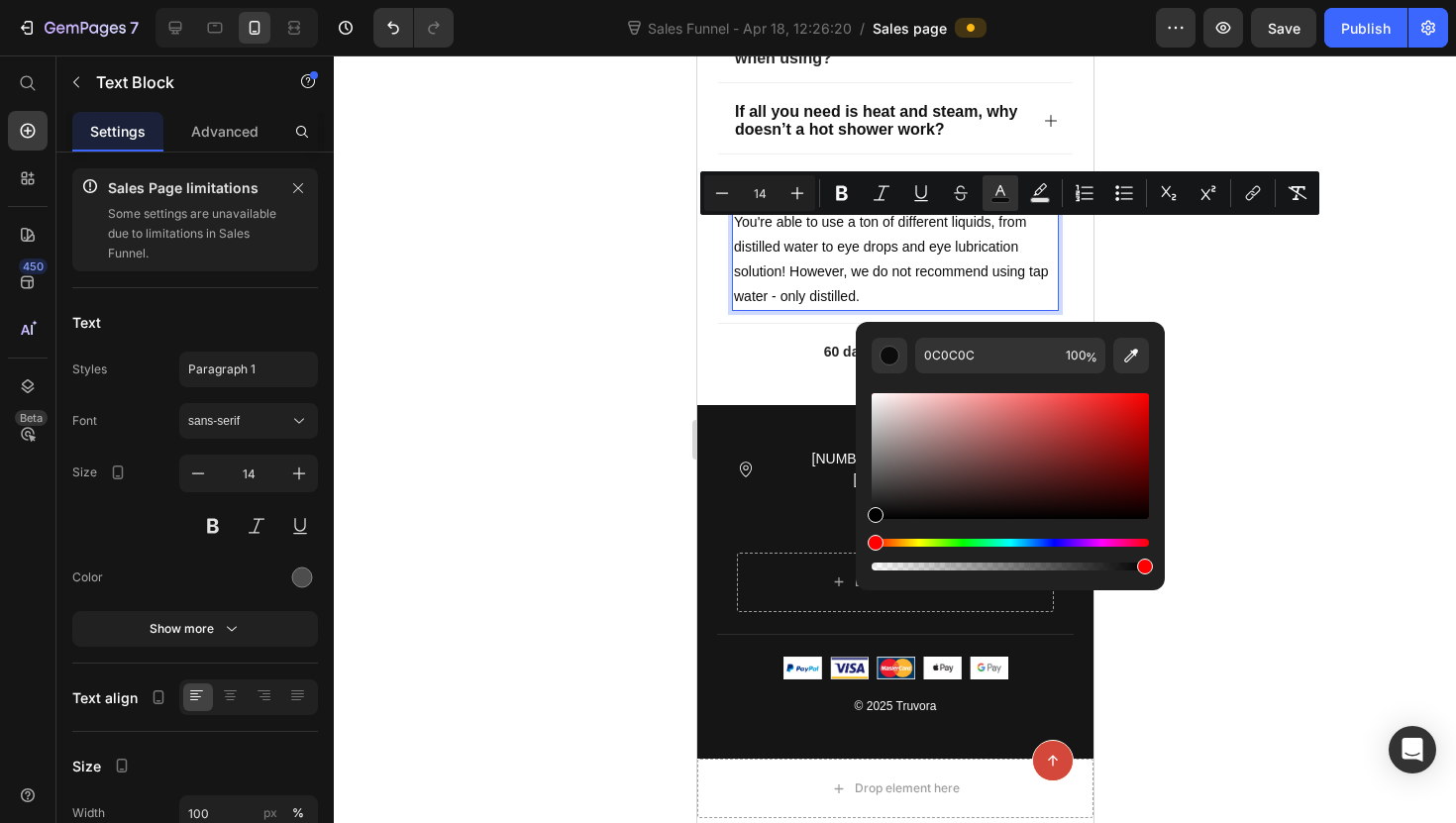 type on "000000" 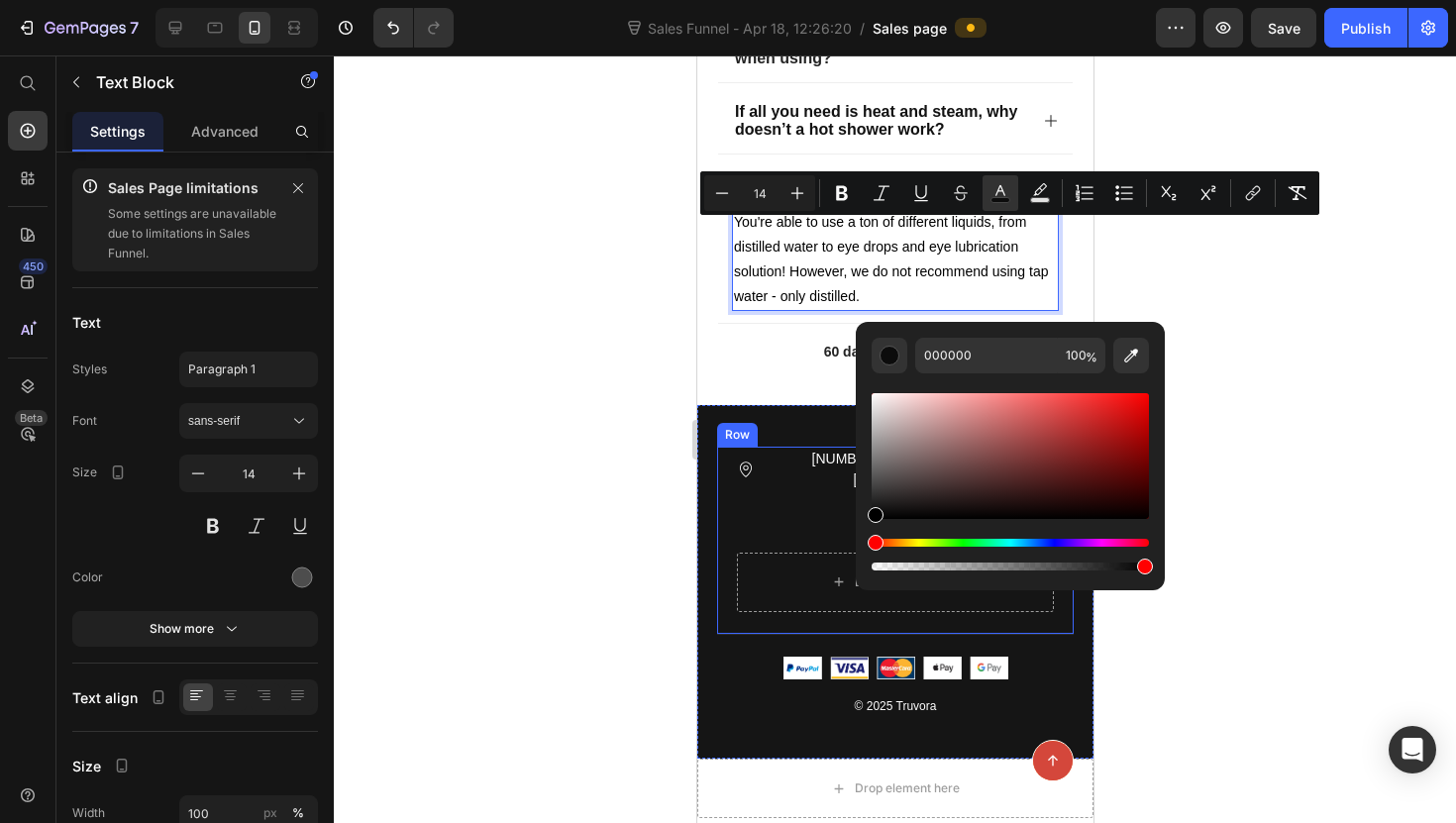 drag, startPoint x: 1572, startPoint y: 566, endPoint x: 837, endPoint y: 535, distance: 735.6535 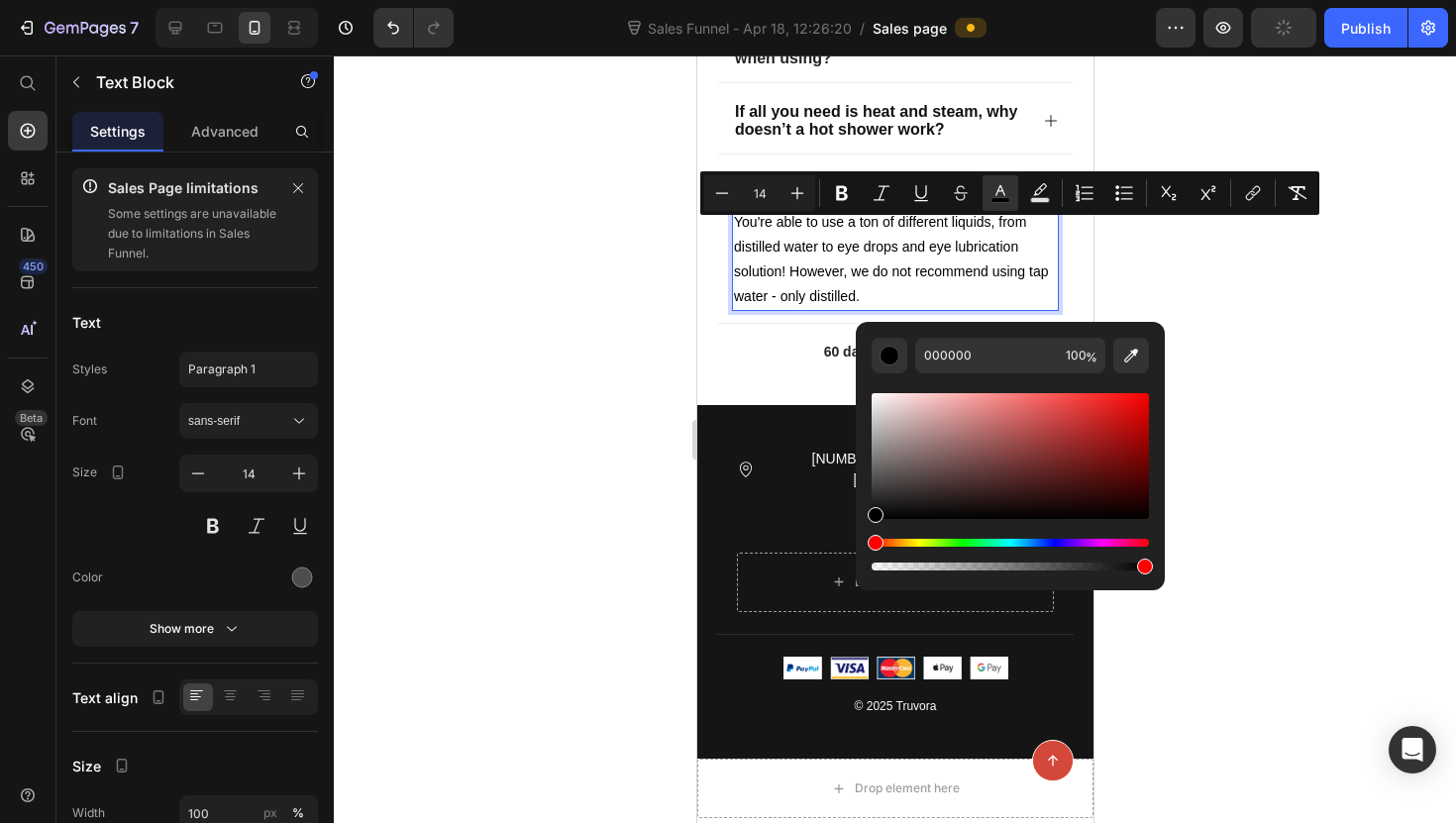 click 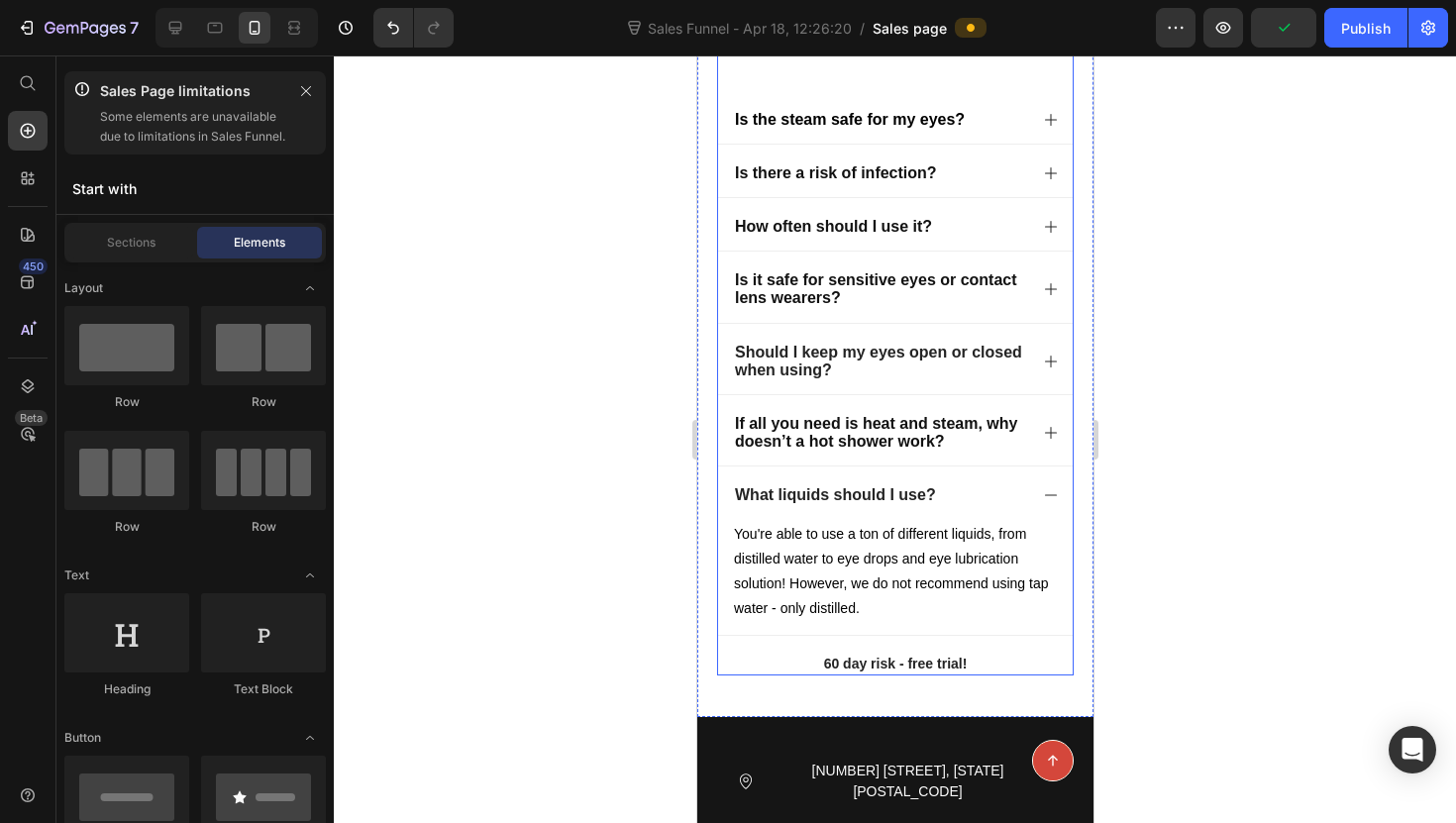 scroll, scrollTop: 6605, scrollLeft: 0, axis: vertical 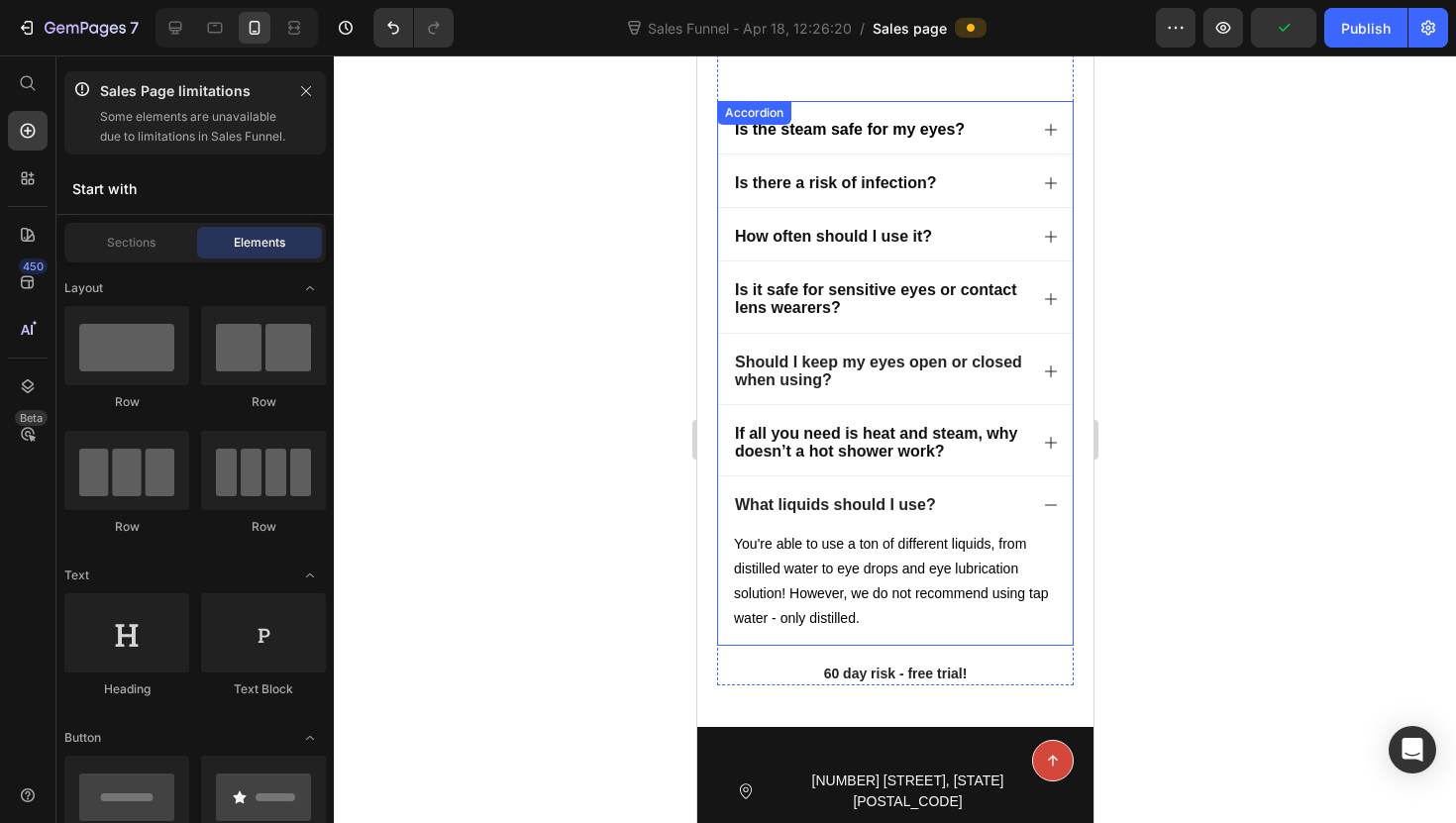 click 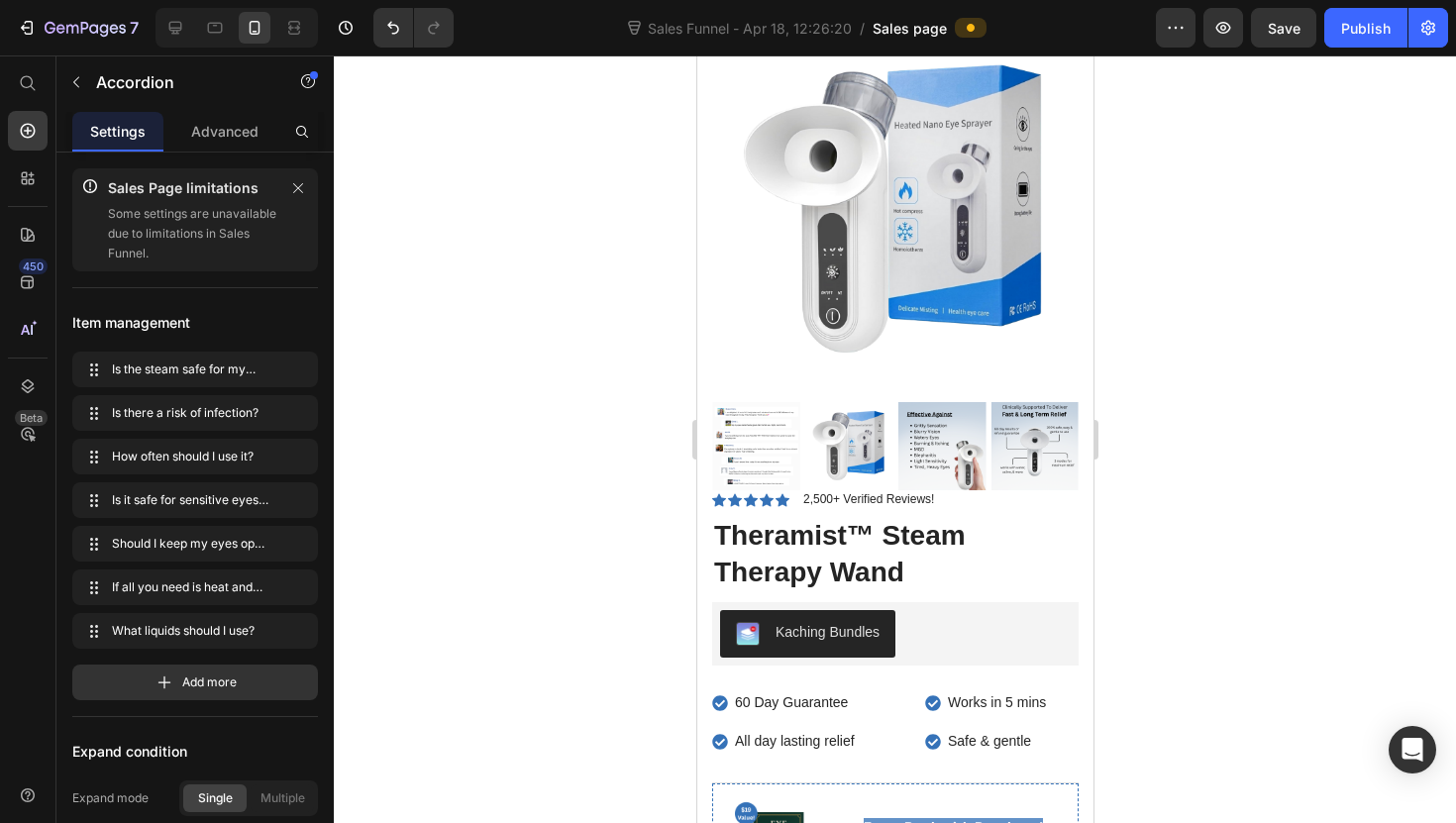 scroll, scrollTop: 0, scrollLeft: 0, axis: both 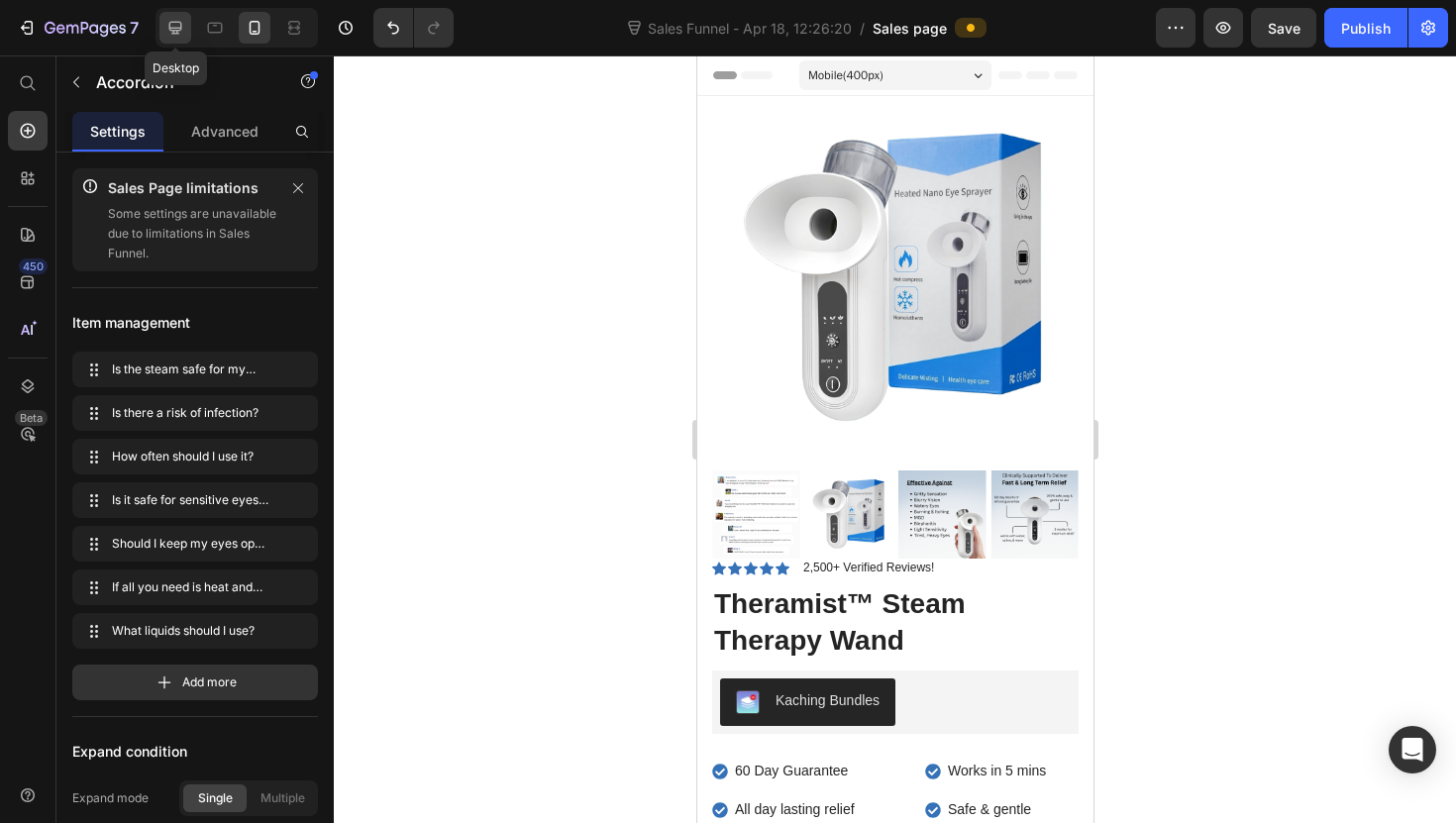 click 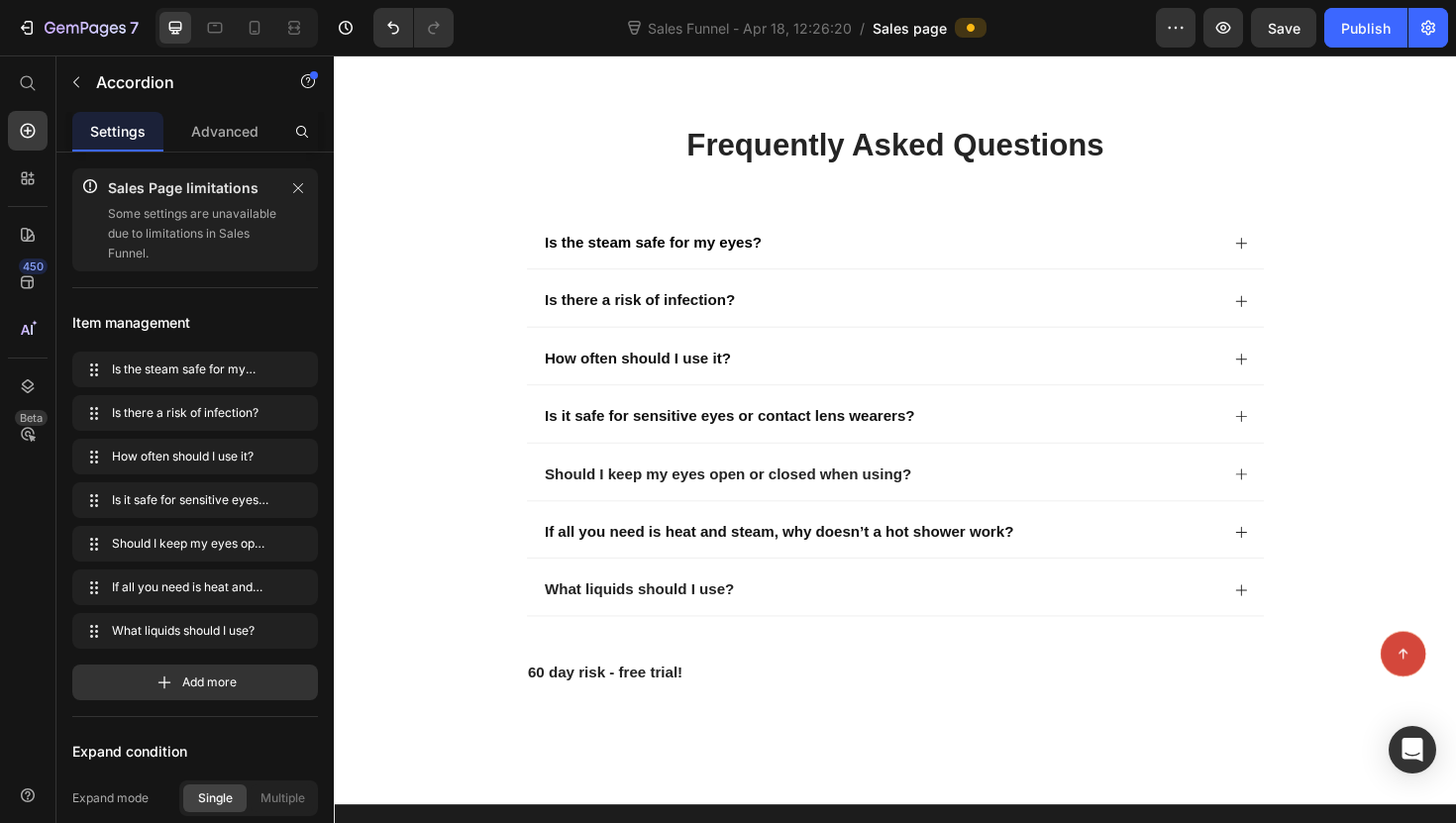 scroll, scrollTop: 7934, scrollLeft: 0, axis: vertical 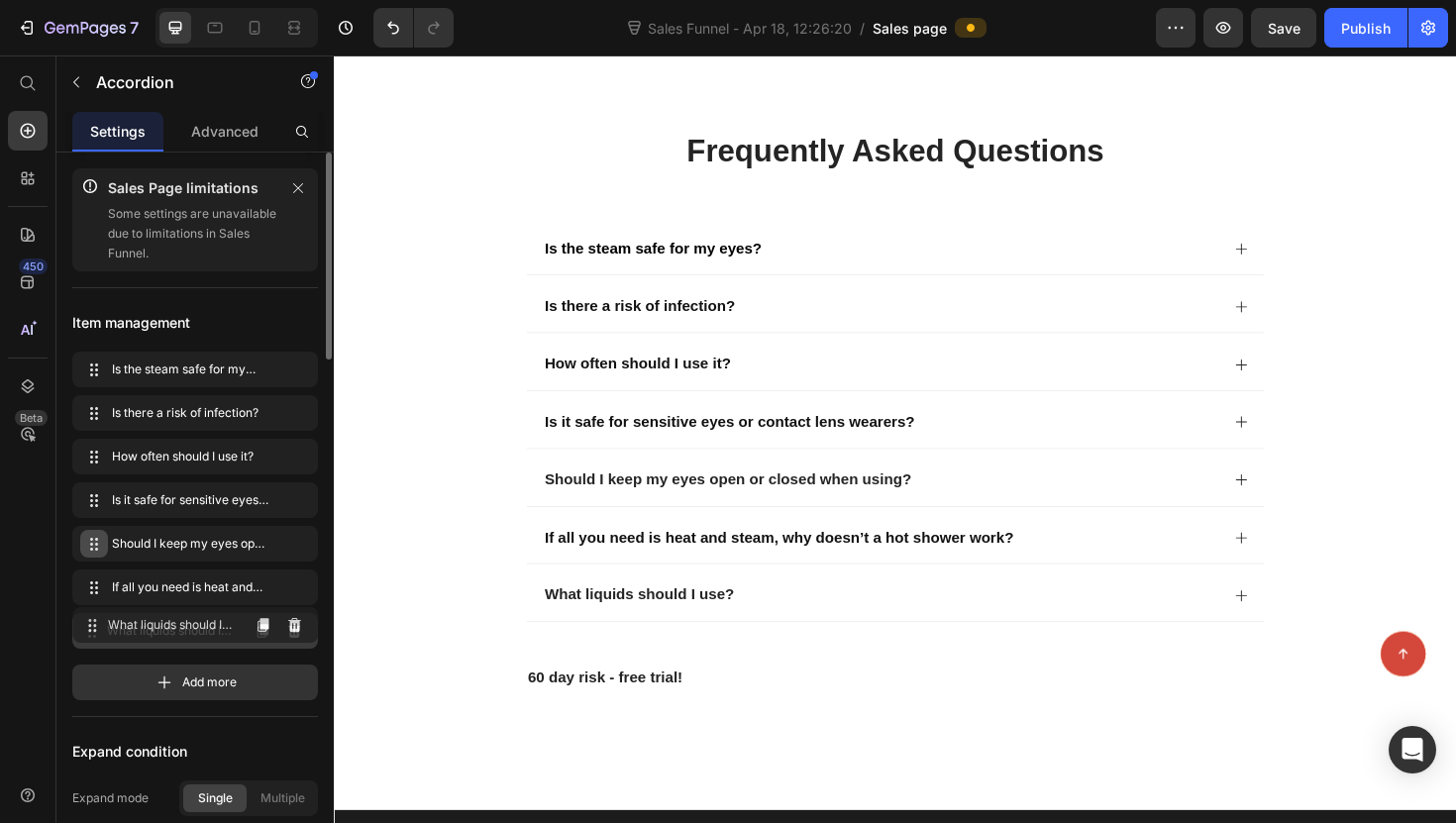 type 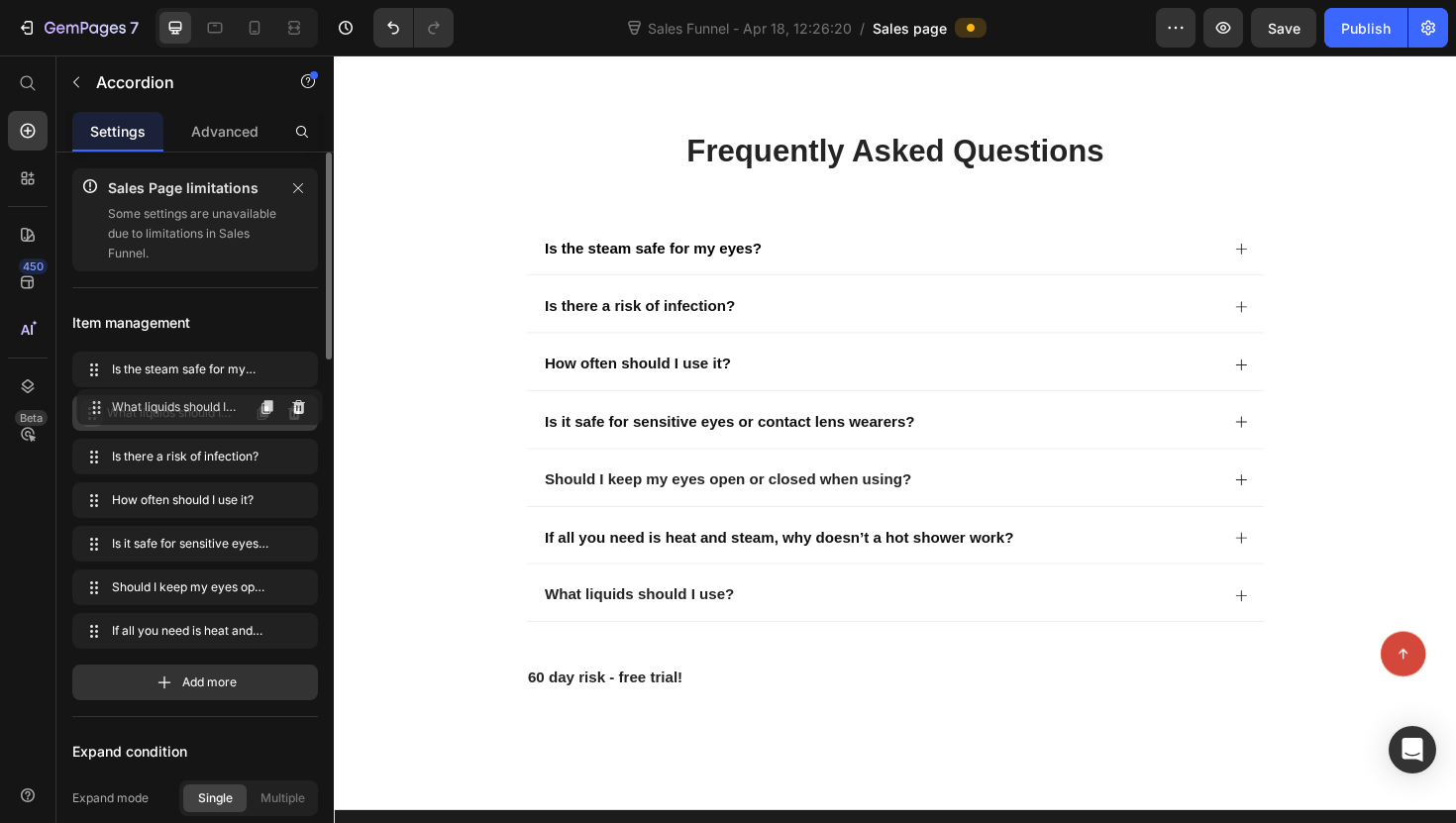drag, startPoint x: 88, startPoint y: 632, endPoint x: 92, endPoint y: 408, distance: 224.0357 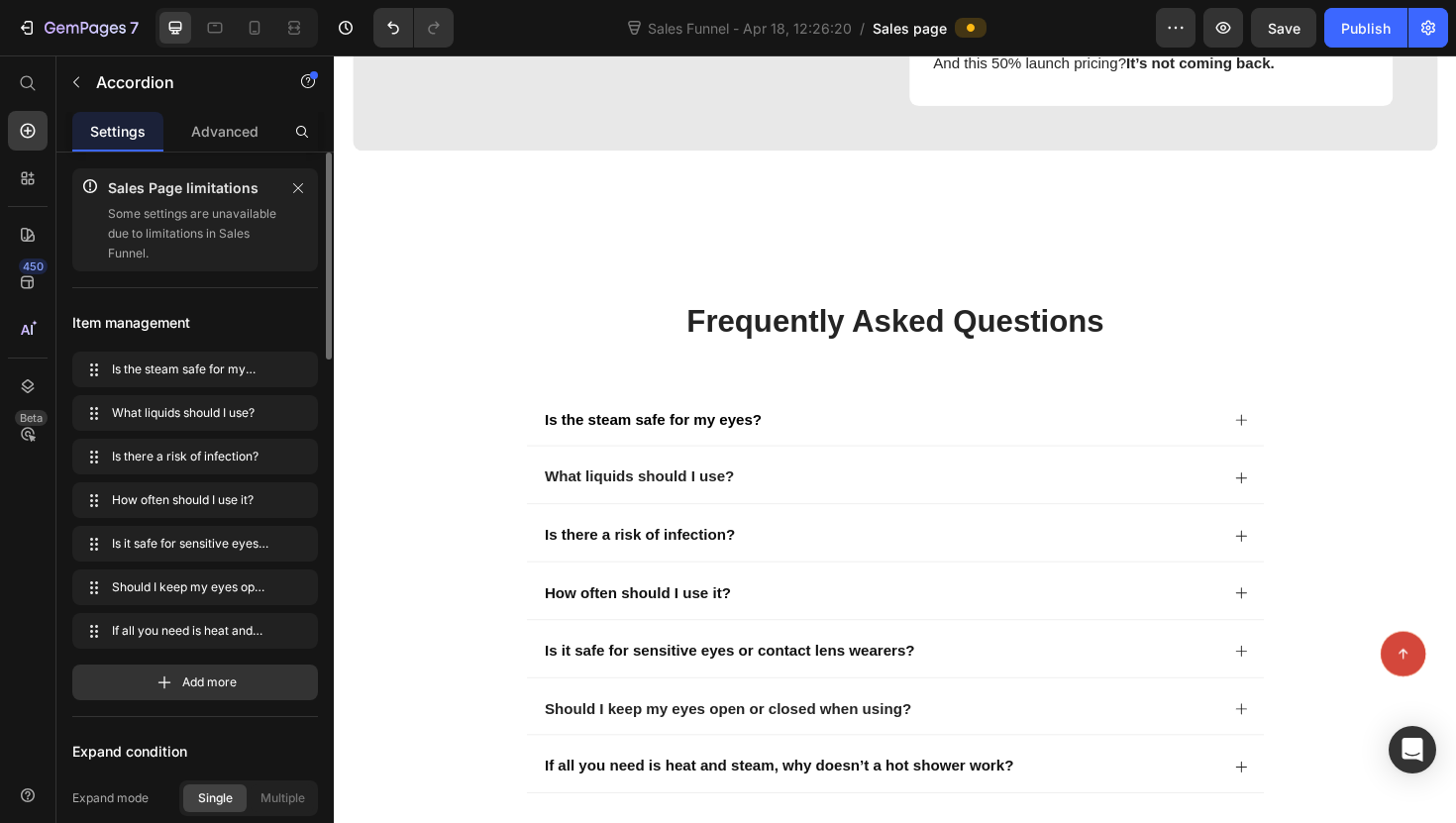 scroll, scrollTop: 7648, scrollLeft: 0, axis: vertical 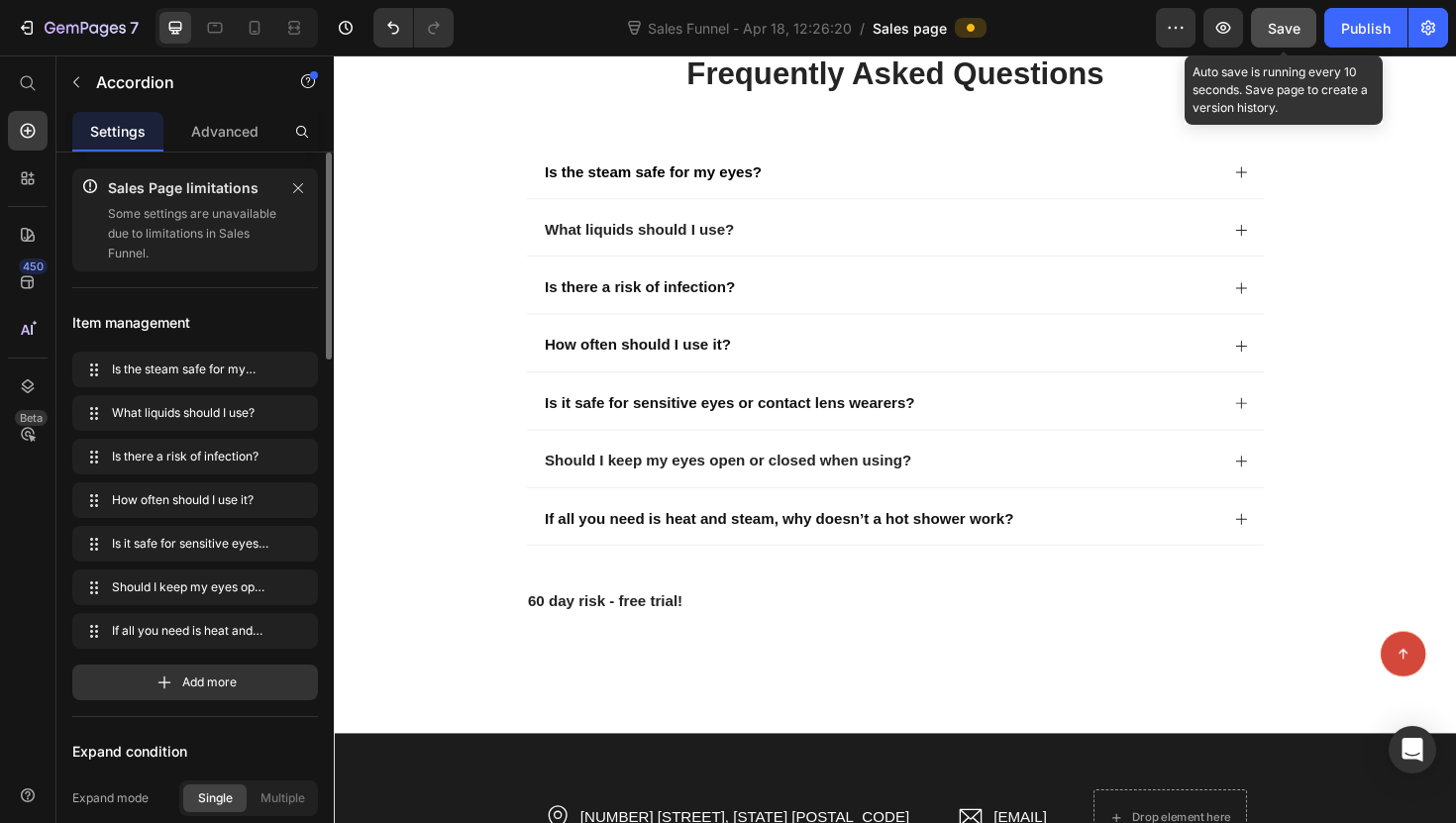 click on "Save" 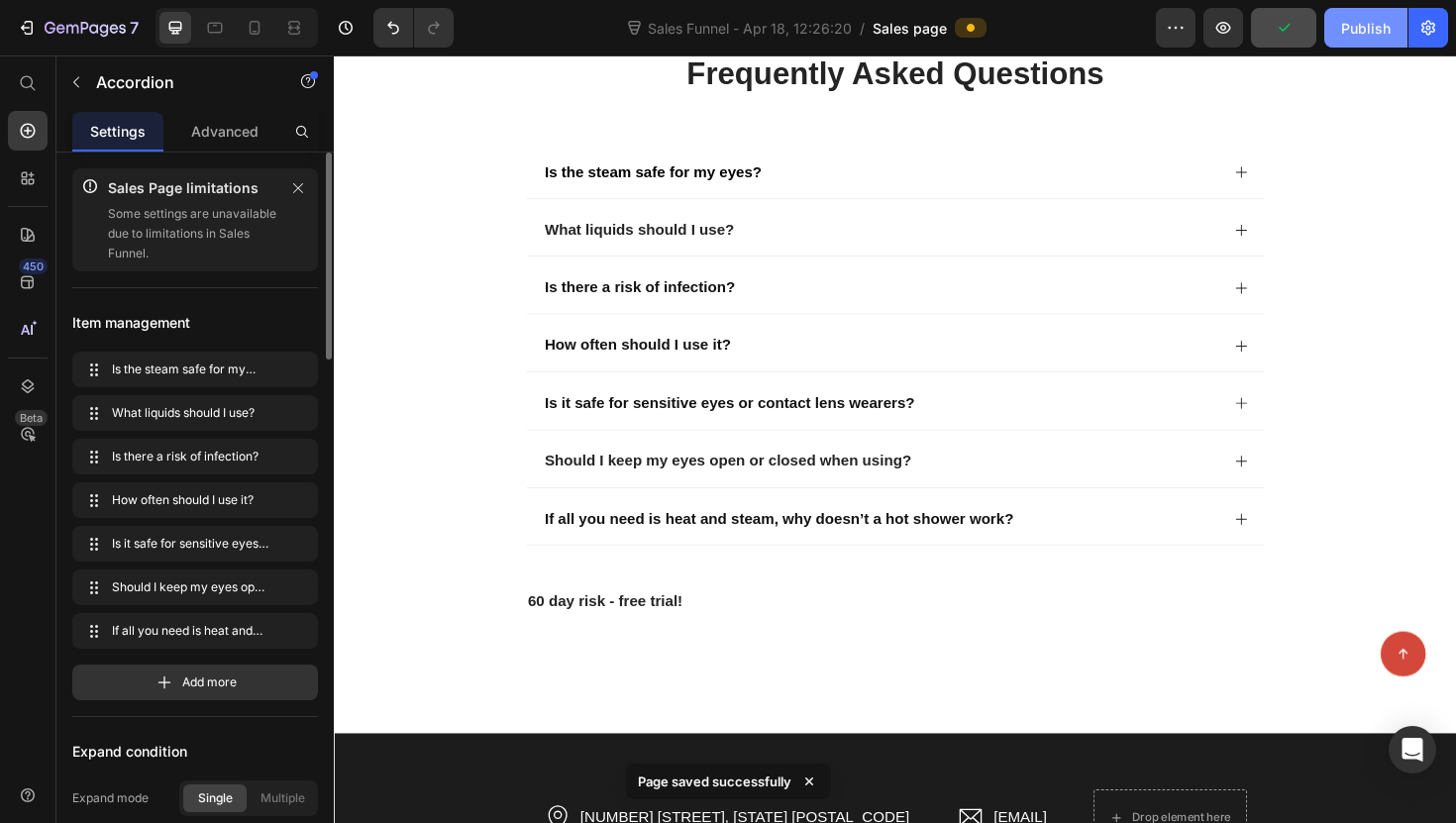 click on "Publish" 